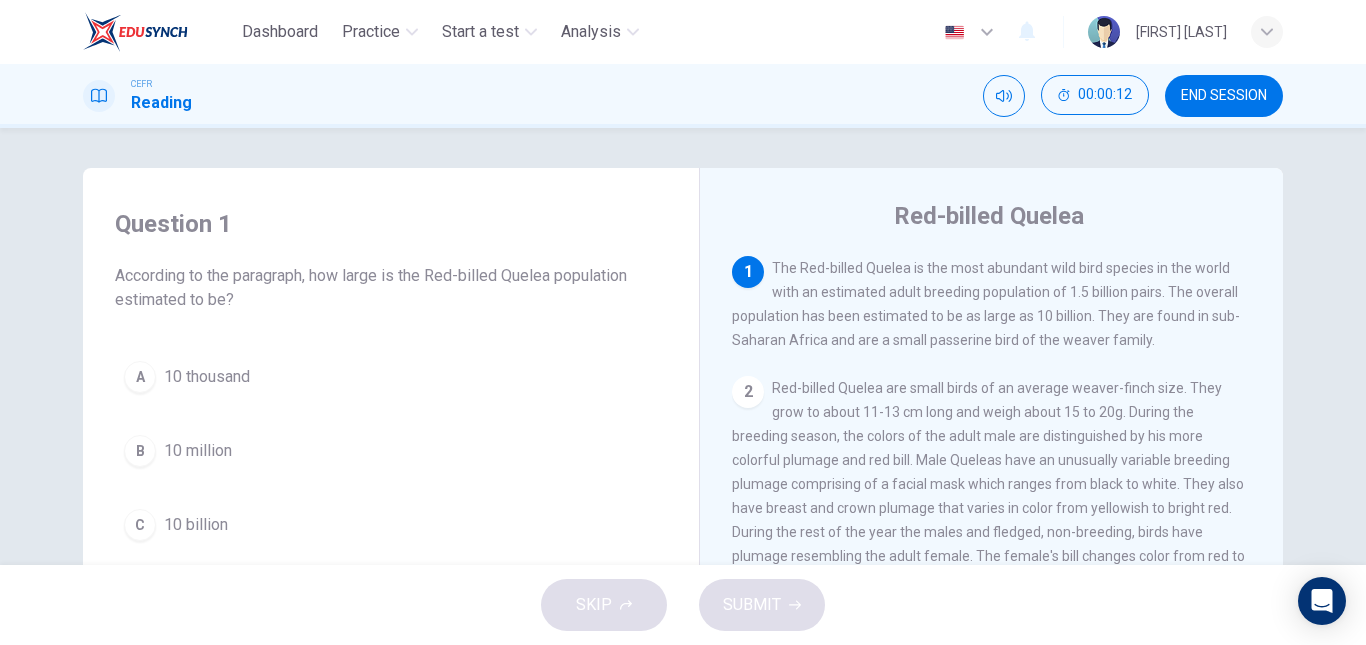 scroll, scrollTop: 0, scrollLeft: 0, axis: both 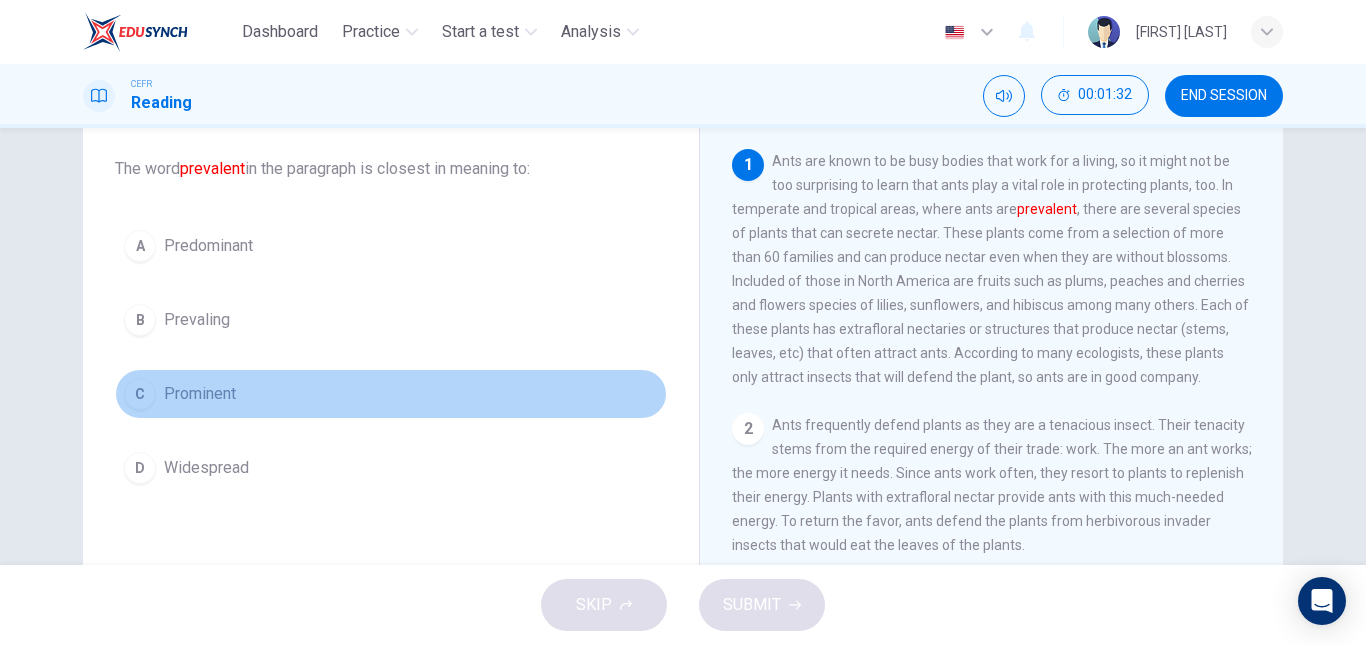 click on "Prominent" at bounding box center [208, 246] 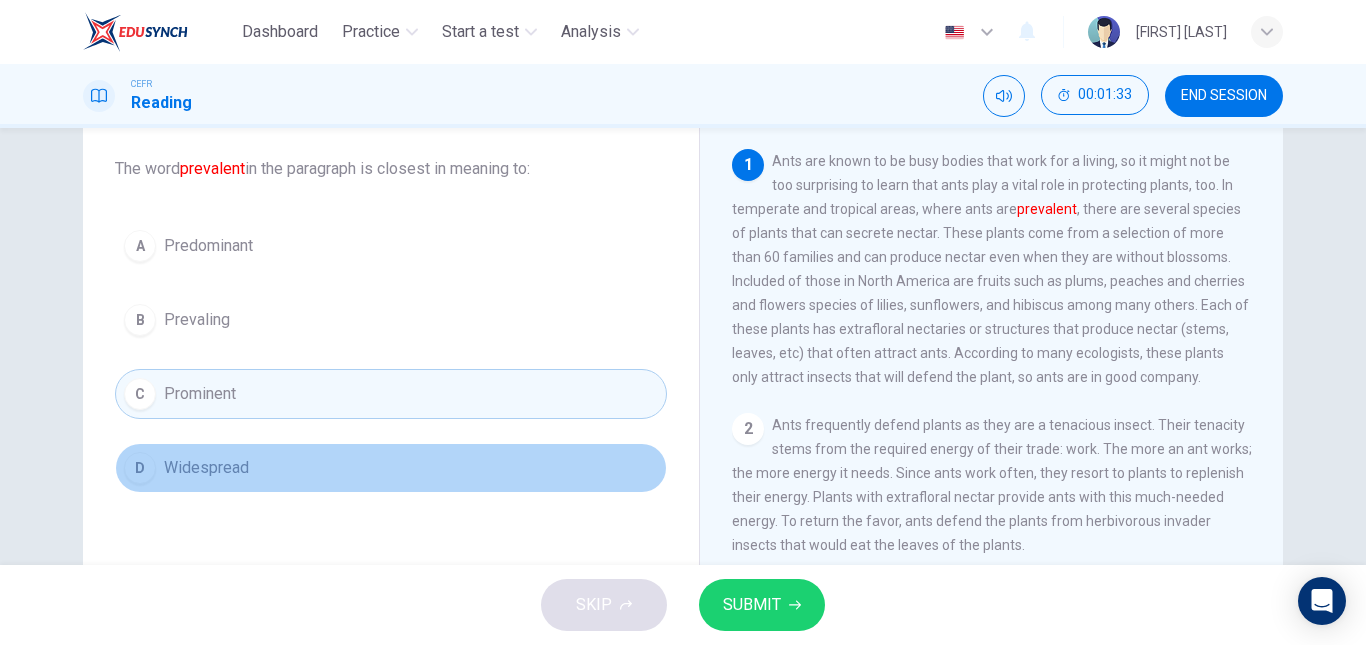 click on "D  Widespread" at bounding box center [391, 468] 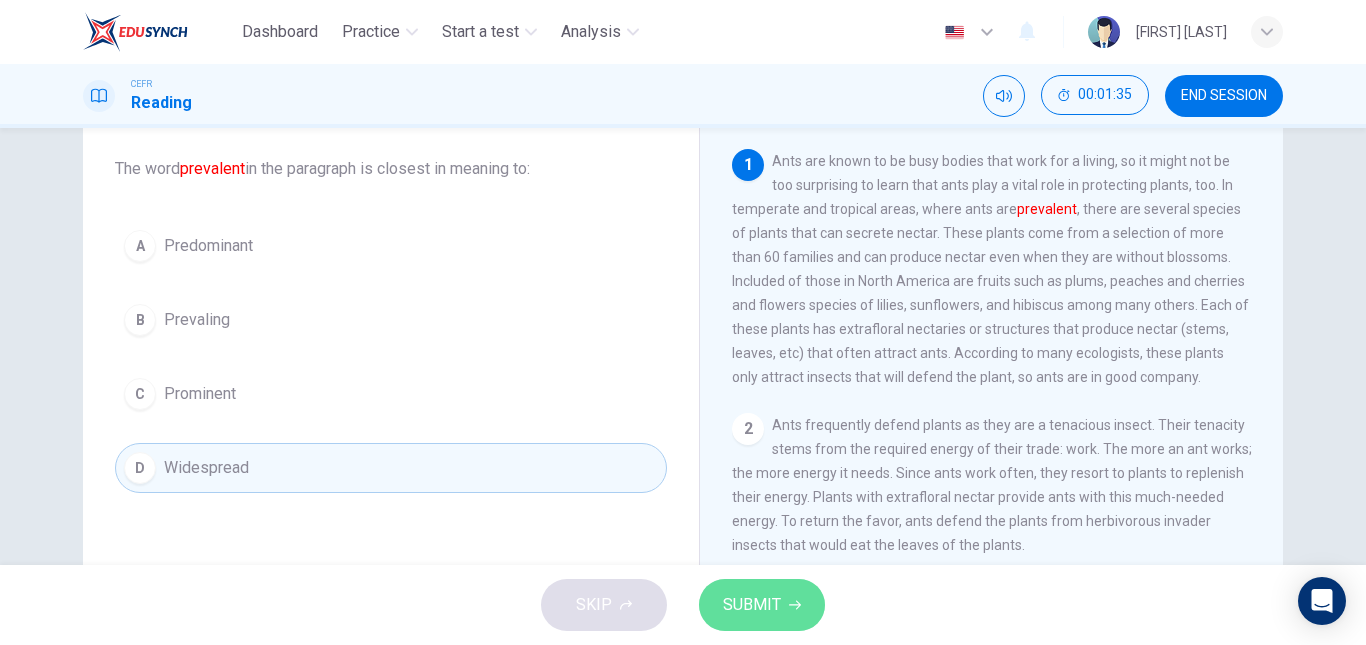 click on "SUBMIT" at bounding box center (752, 605) 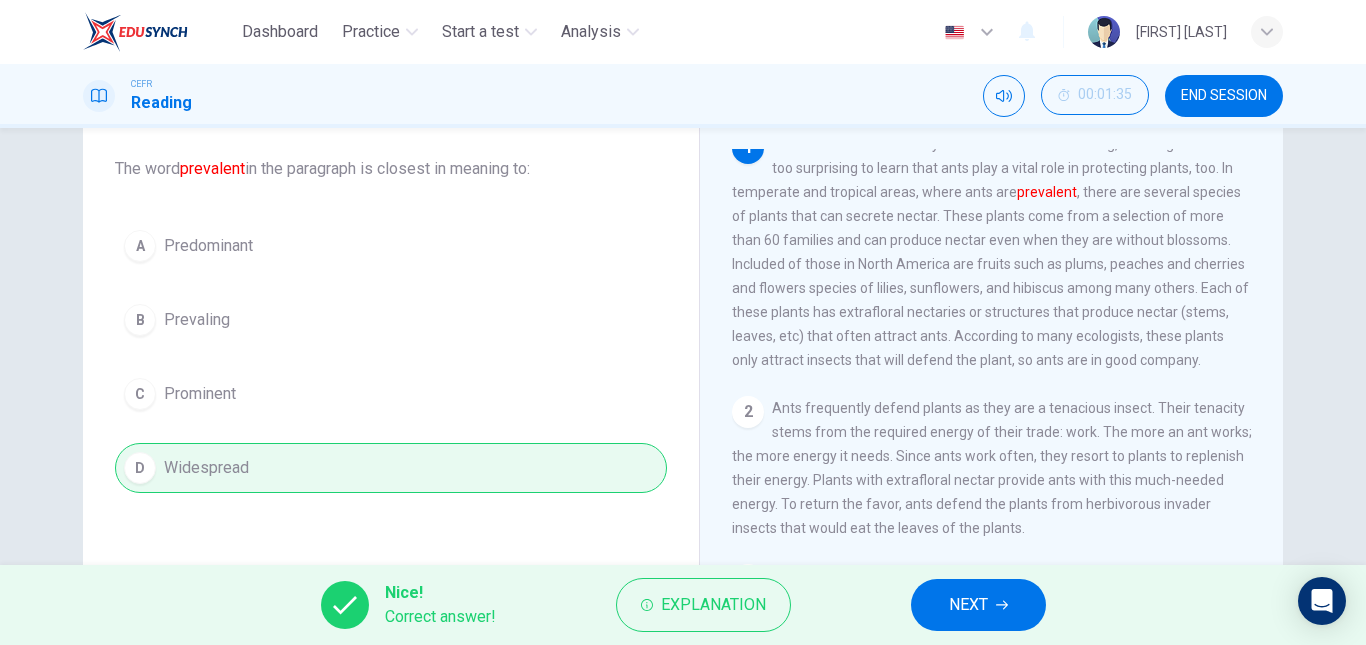 scroll, scrollTop: 7, scrollLeft: 0, axis: vertical 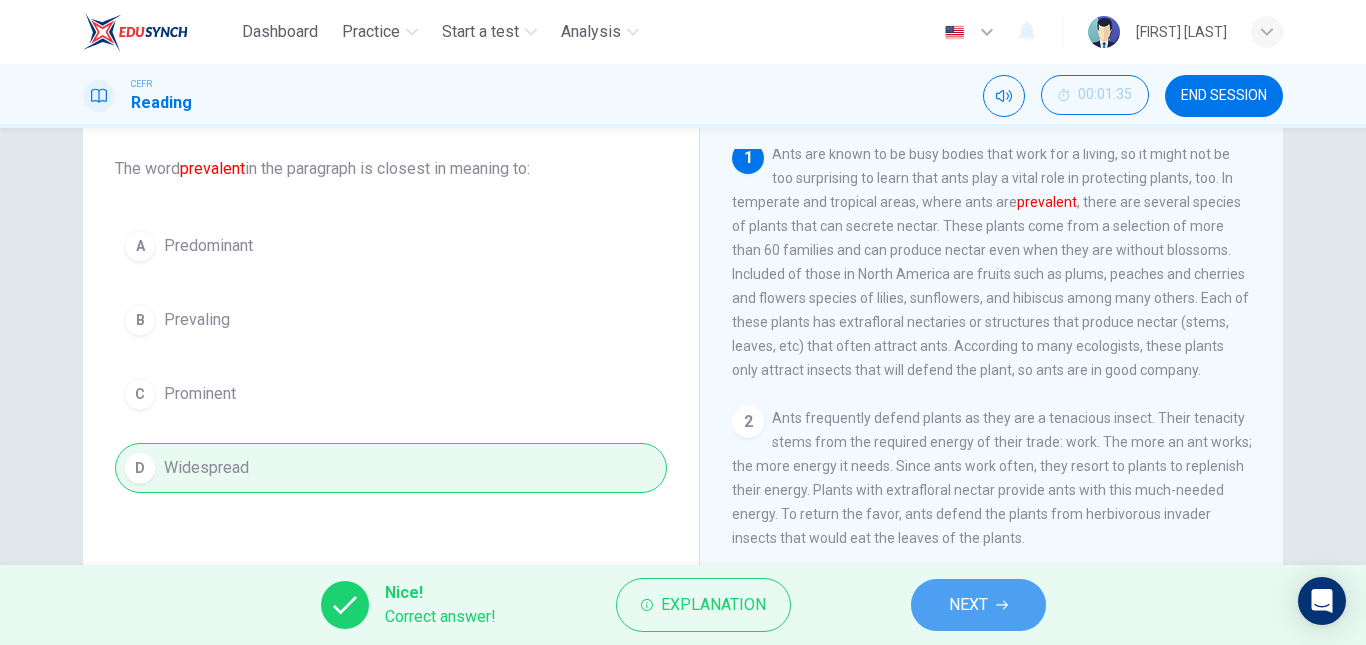 click on "NEXT" at bounding box center (978, 605) 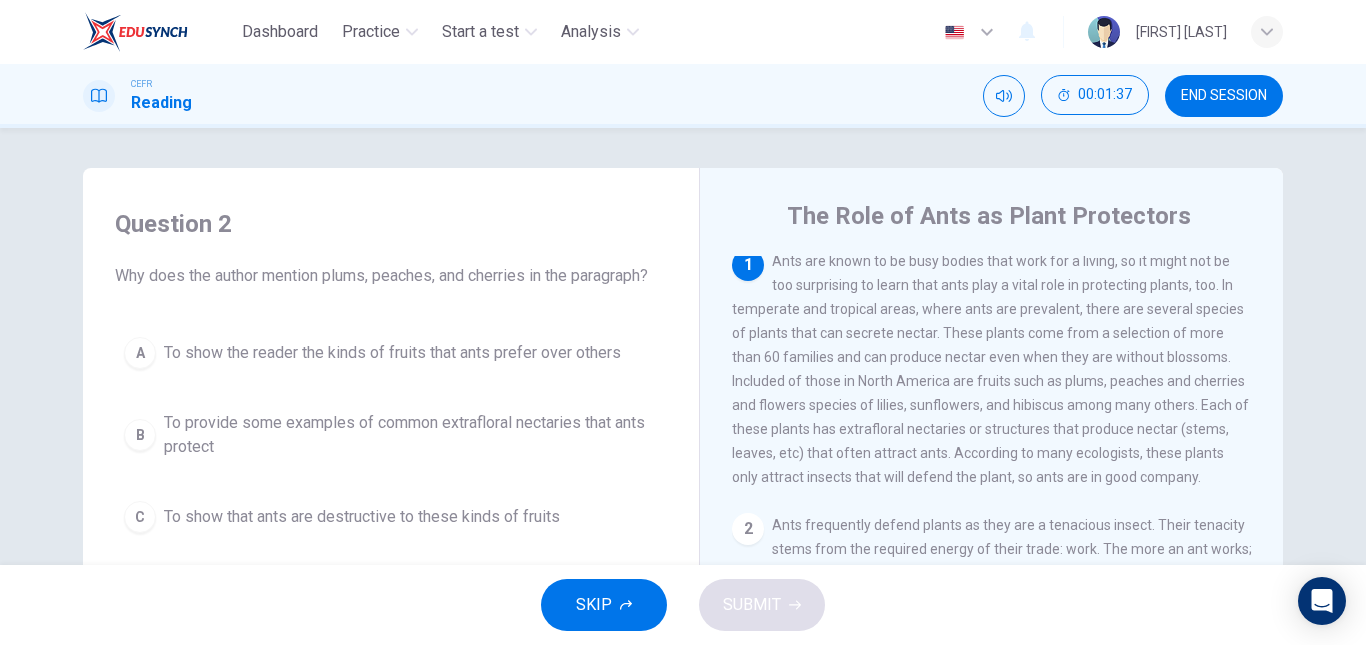 scroll, scrollTop: 0, scrollLeft: 0, axis: both 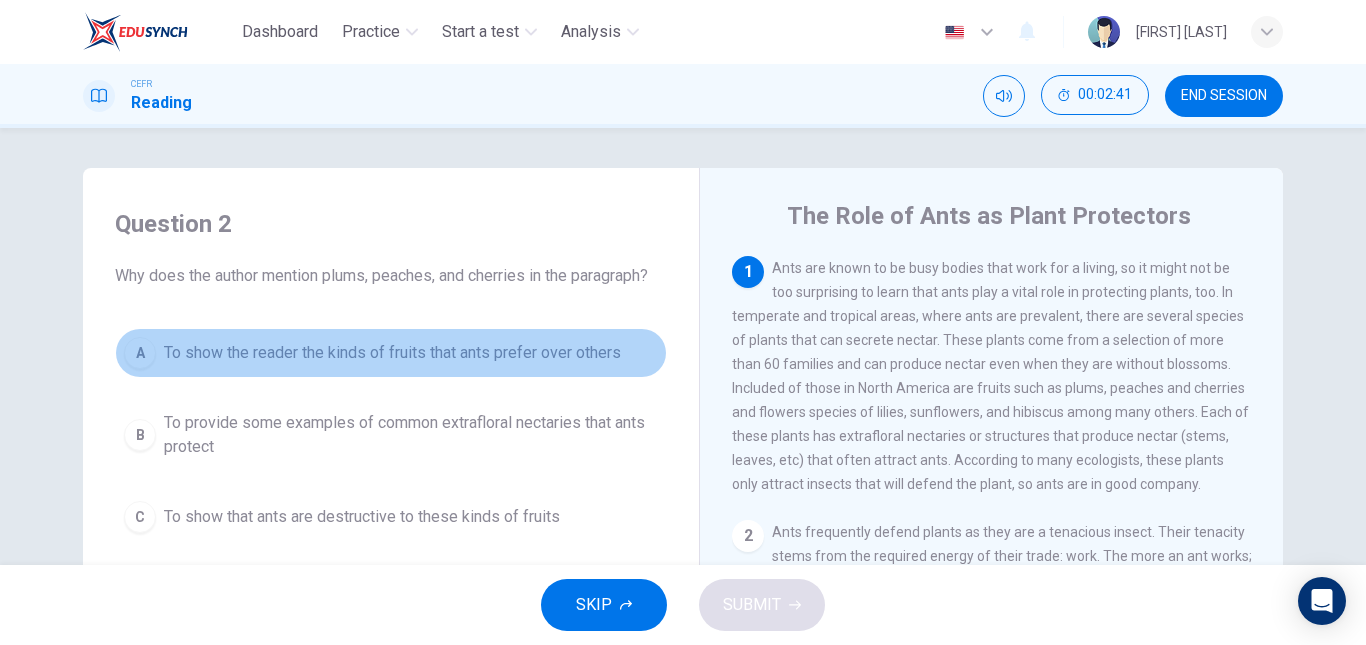 click on "To show the reader the kinds of fruits that ants prefer over others" at bounding box center [392, 353] 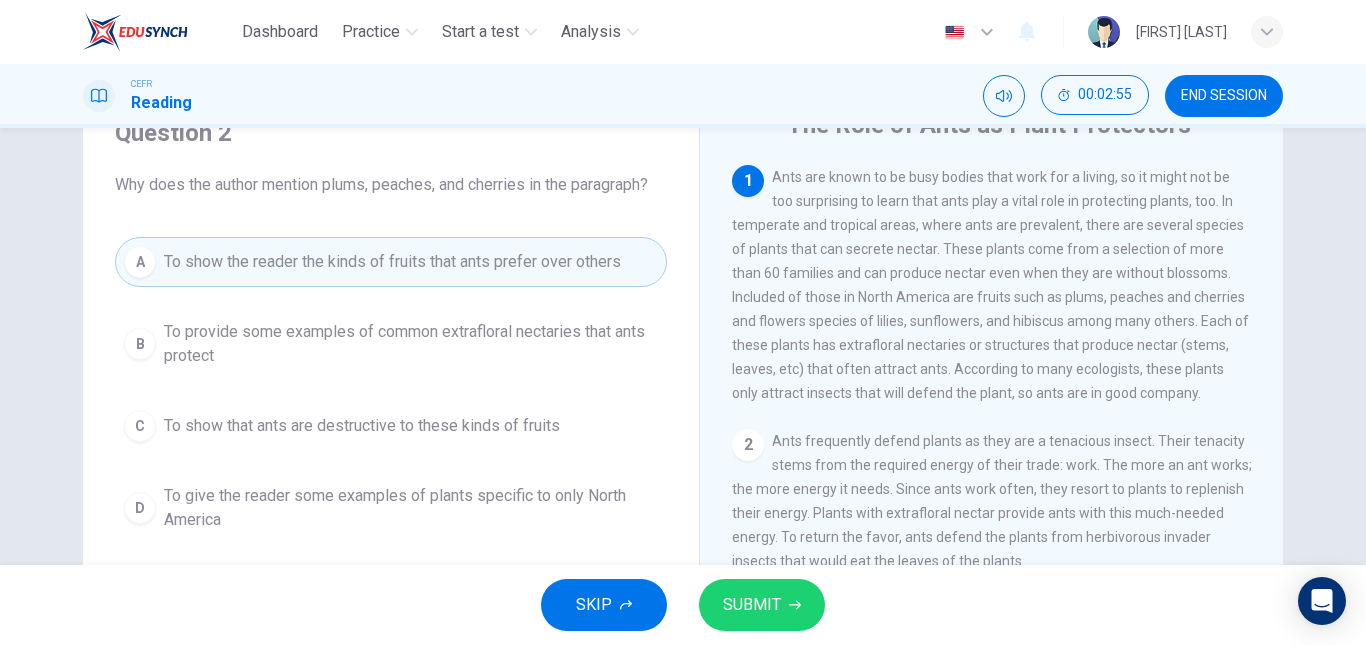 scroll, scrollTop: 90, scrollLeft: 0, axis: vertical 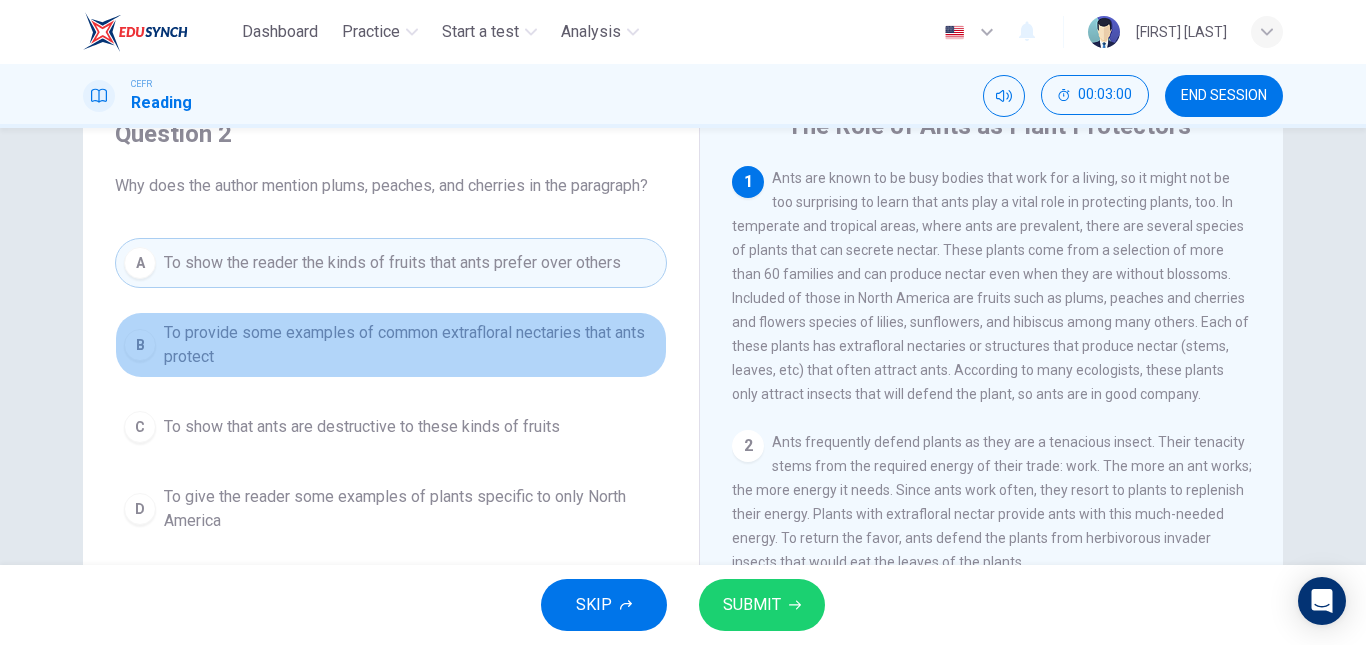click on "To provide some examples of common extrafloral nectaries that ants protect" at bounding box center (411, 345) 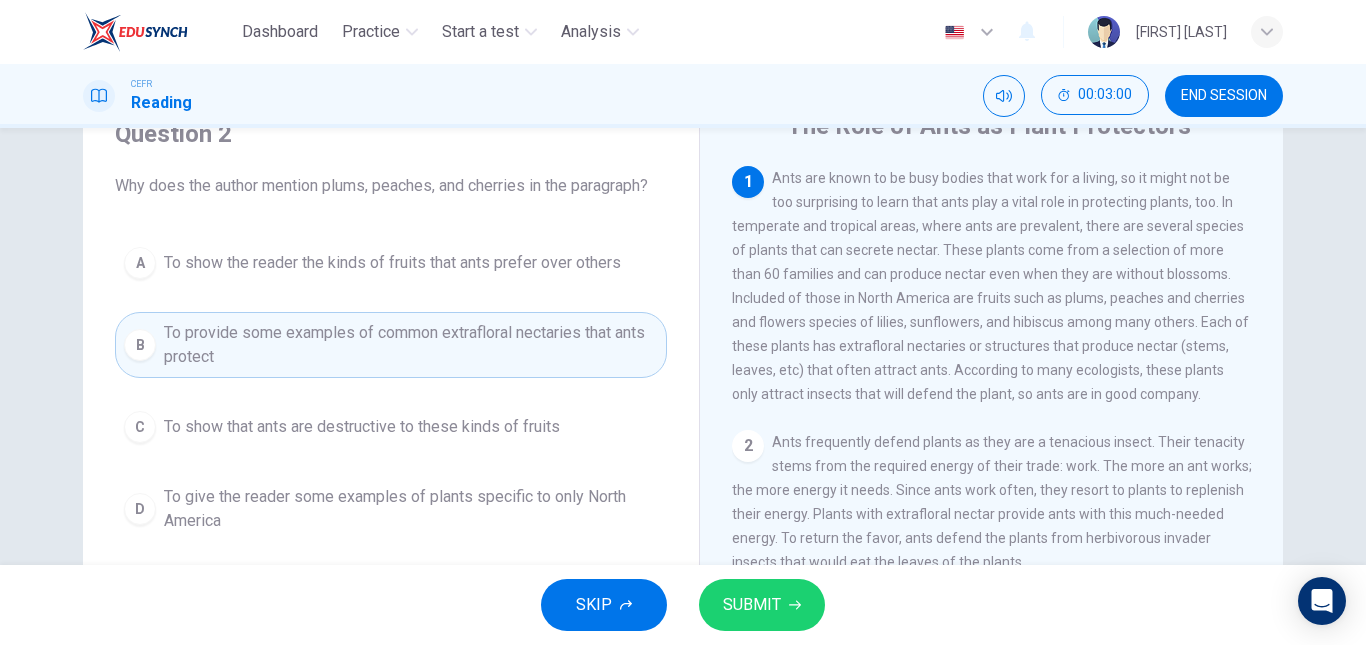 scroll, scrollTop: 217, scrollLeft: 0, axis: vertical 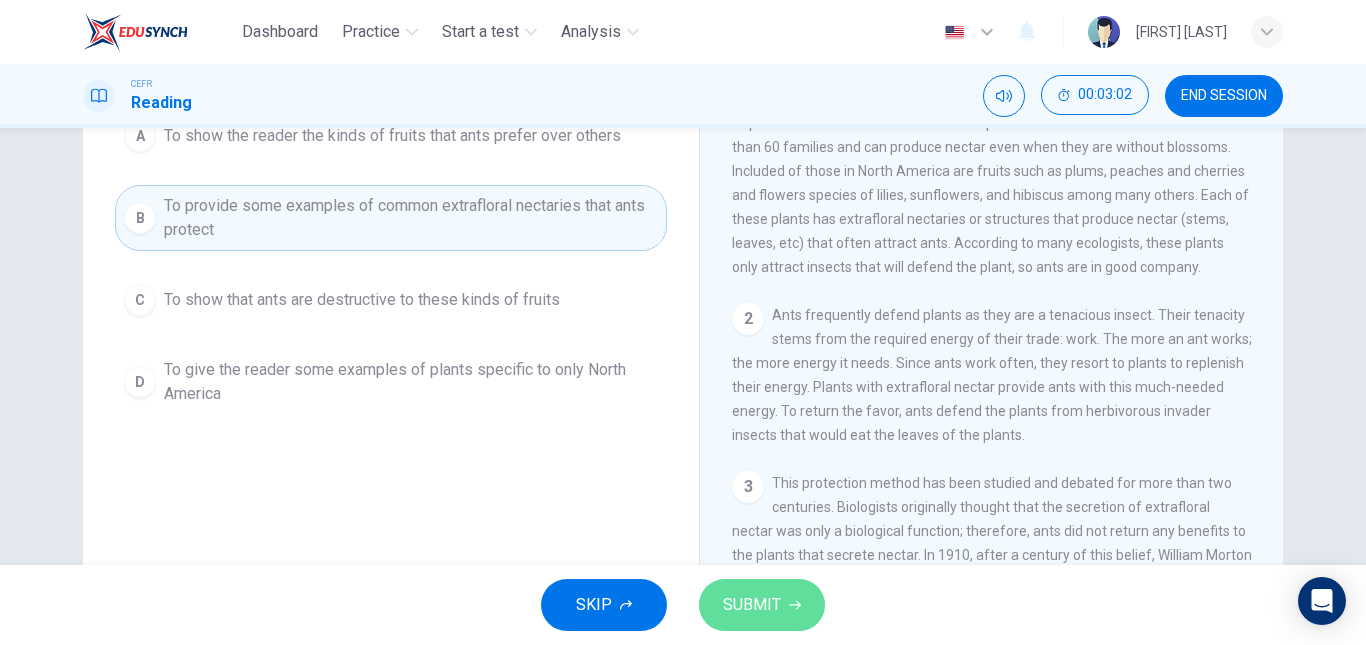 click on "SUBMIT" at bounding box center [752, 605] 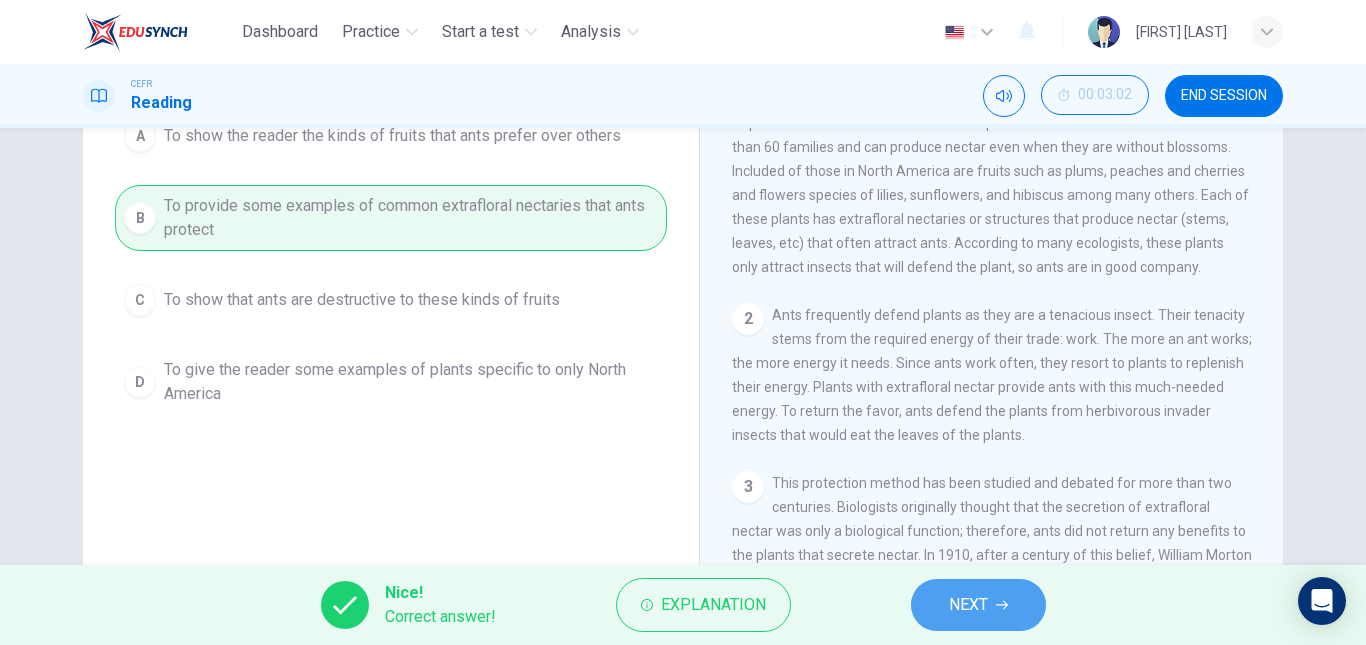 click on "NEXT" at bounding box center (968, 605) 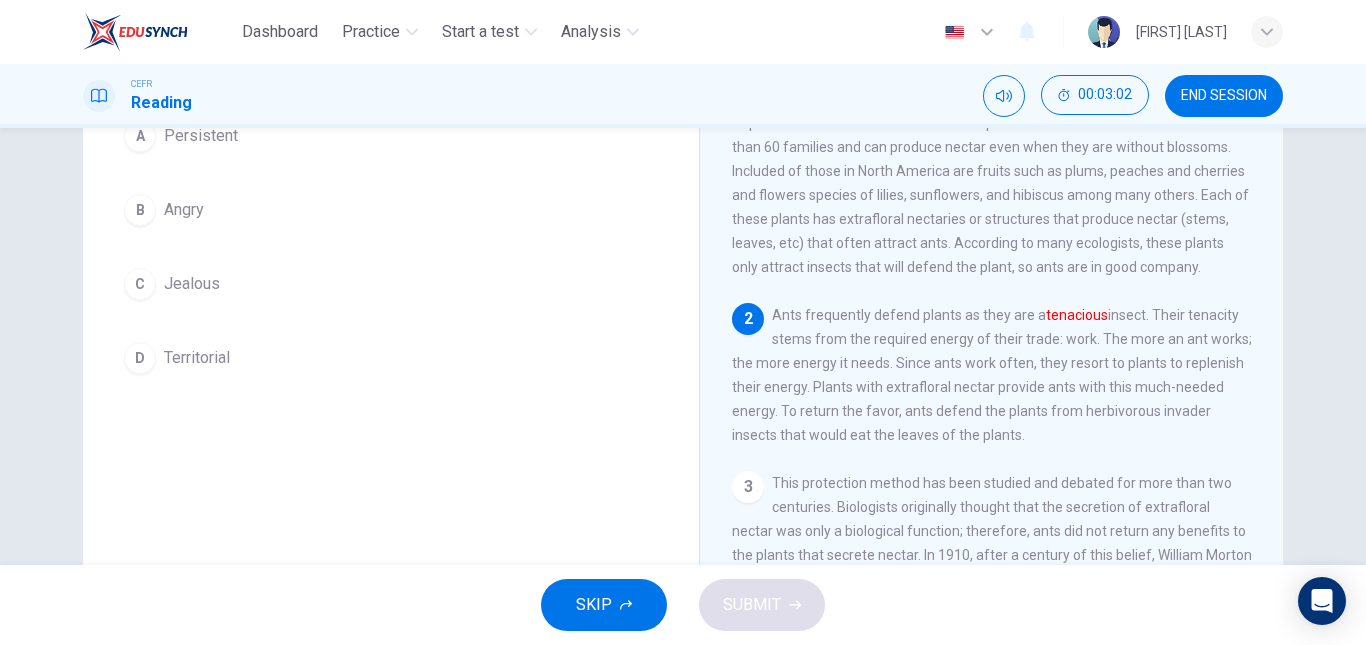 scroll, scrollTop: 0, scrollLeft: 0, axis: both 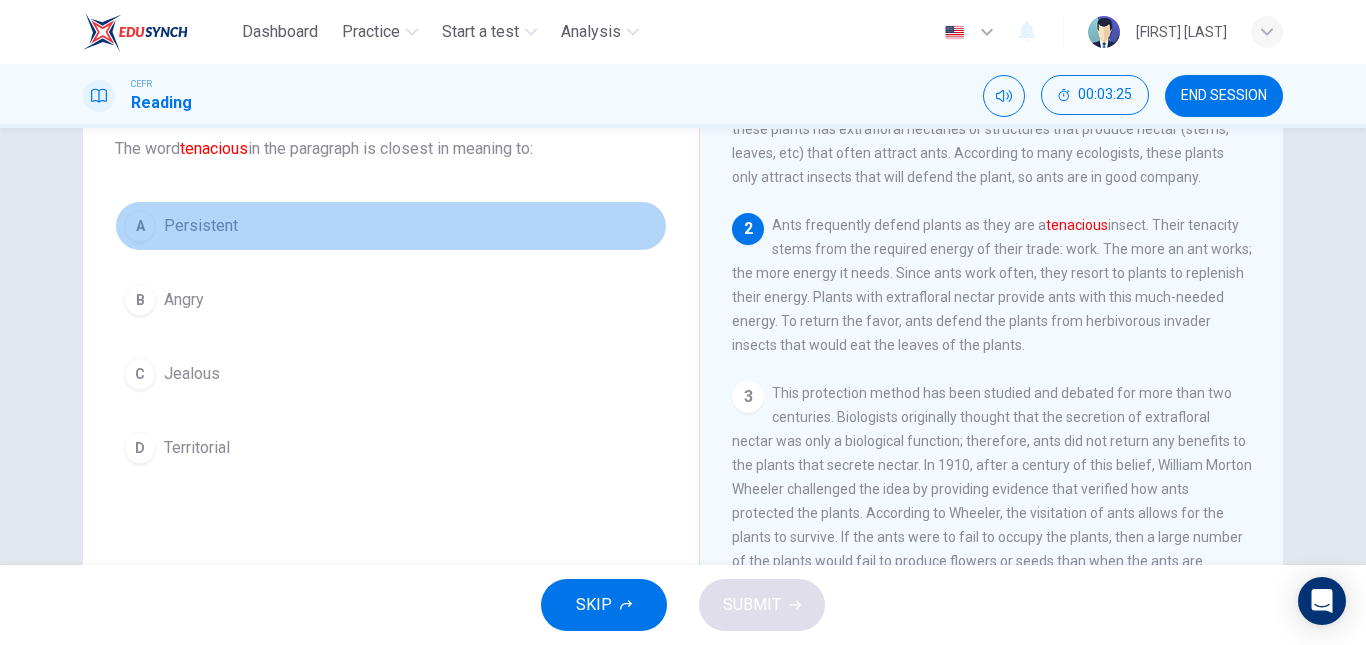 click on "Persistent" at bounding box center [201, 226] 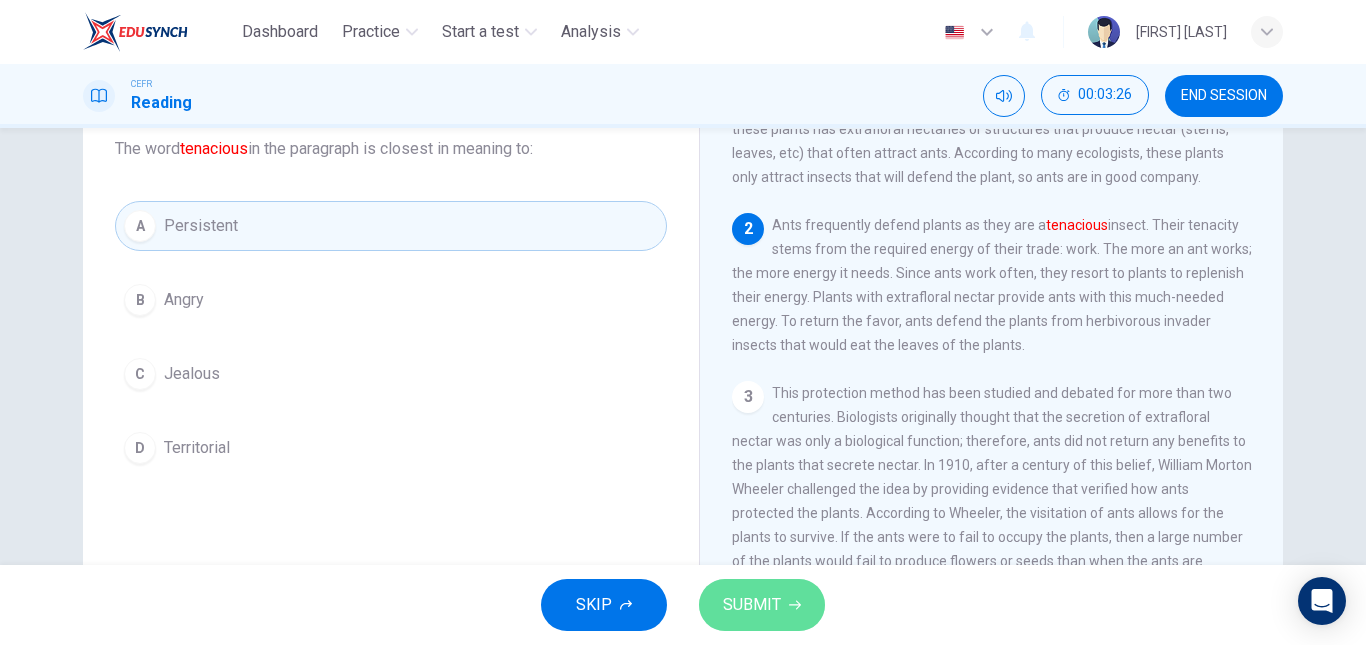 click on "SUBMIT" at bounding box center (752, 605) 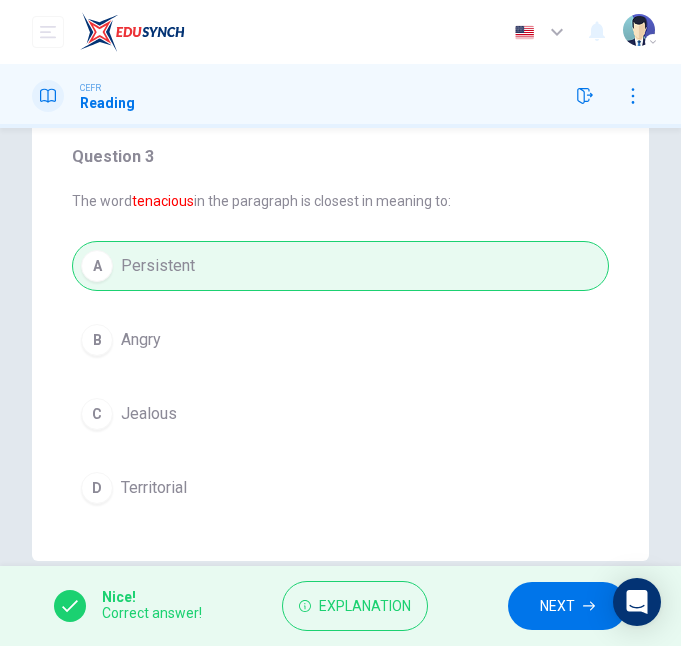 scroll, scrollTop: 162, scrollLeft: 0, axis: vertical 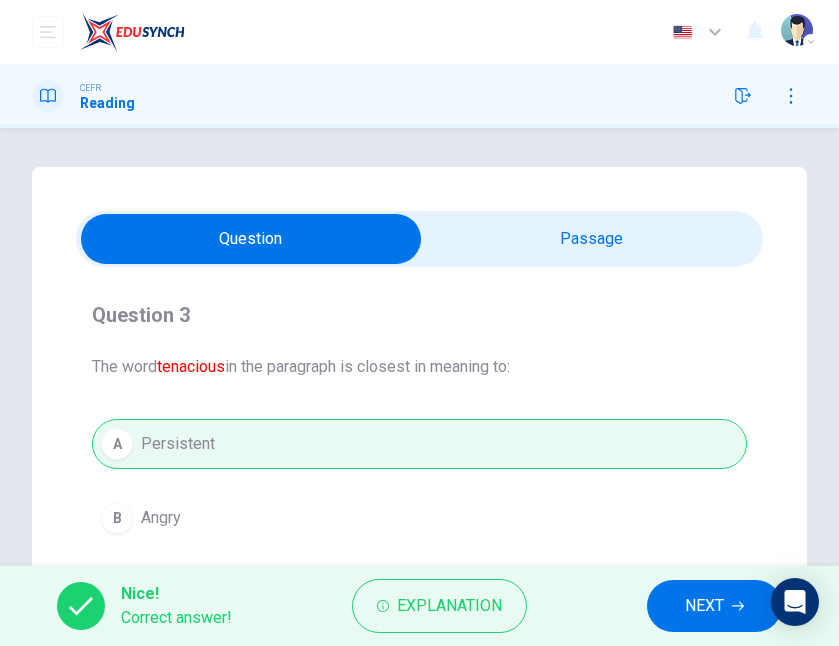 click at bounding box center [251, 239] 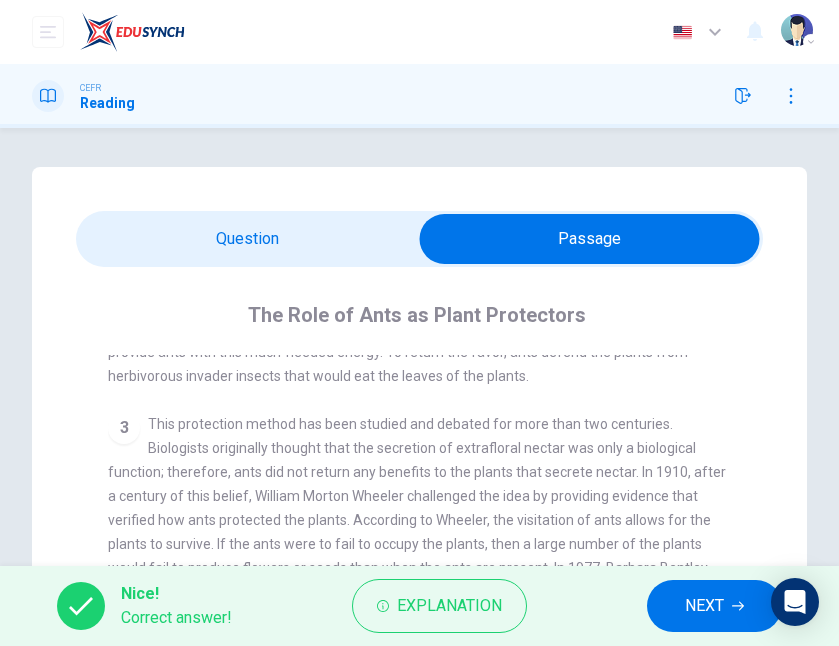 scroll, scrollTop: 364, scrollLeft: 0, axis: vertical 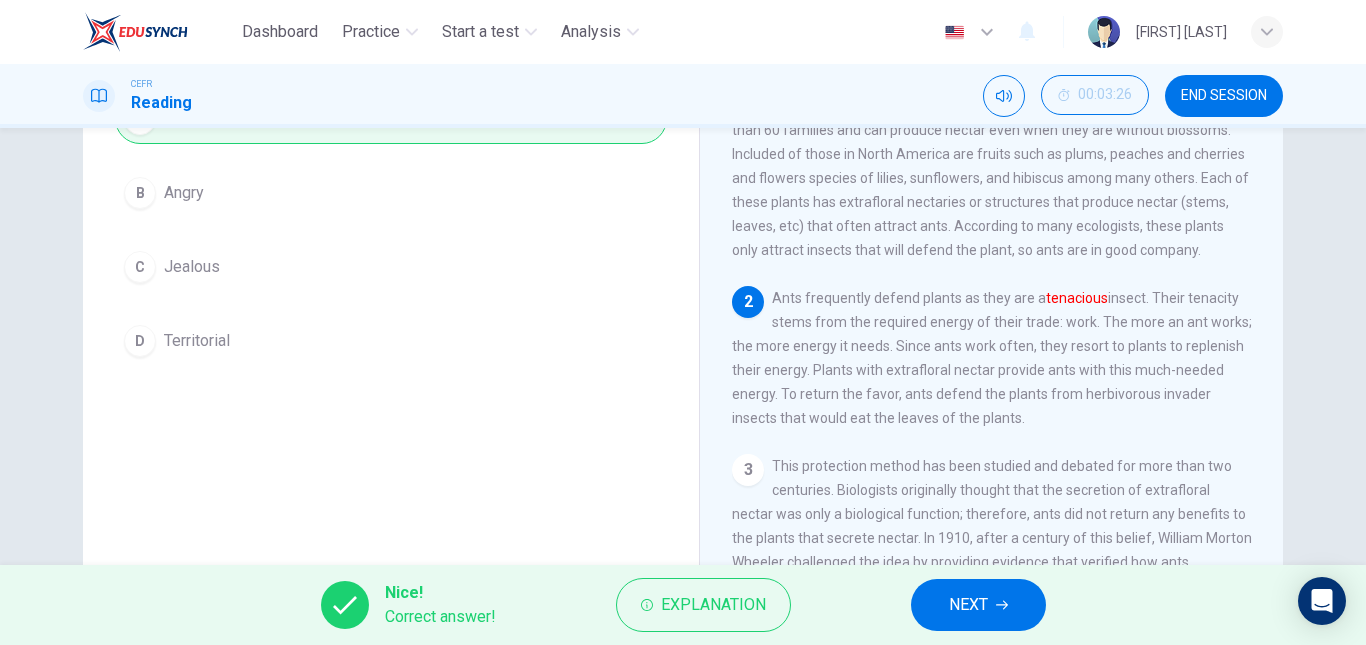 click on "1 Ants are known to be busy bodies that work for a living, so it might not be too surprising to learn that ants play a vital role in protecting plants, too. In temperate and tropical areas, where ants are prevalent, there are several species of plants that can secrete nectar. These plants come from a selection of more than 60 families and can produce nectar even when they are without blossoms. Included of those in North America are fruits such as plums, peaches and cherries and flowers species of lilies, sunflowers, and hibiscus among many others. Each of these plants has extrafloral nectaries or structures that produce nectar (stems, leaves, etc) that often attract ants. According to many ecologists, these plants only attract insects that will defend the plant, so ants are in good company. 2 Ants frequently defend plants as they are a  tenacious 3 4 5" at bounding box center (1005, 325) 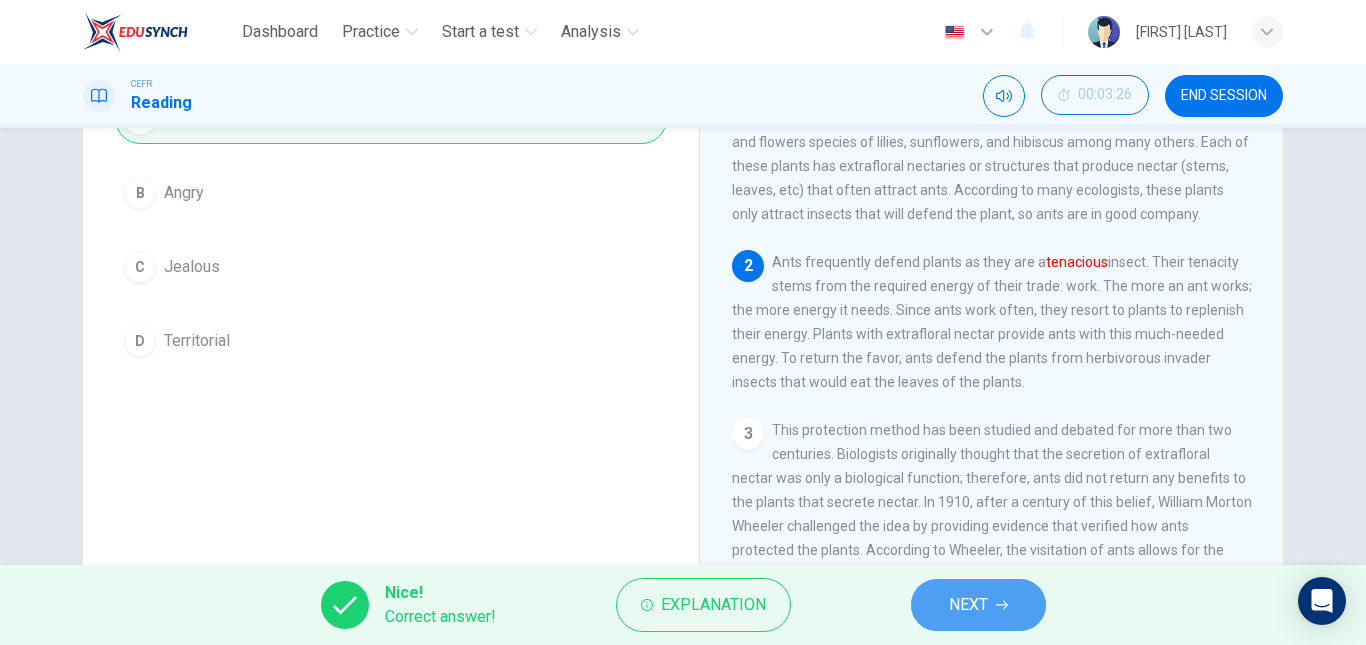 click on "NEXT" at bounding box center (968, 605) 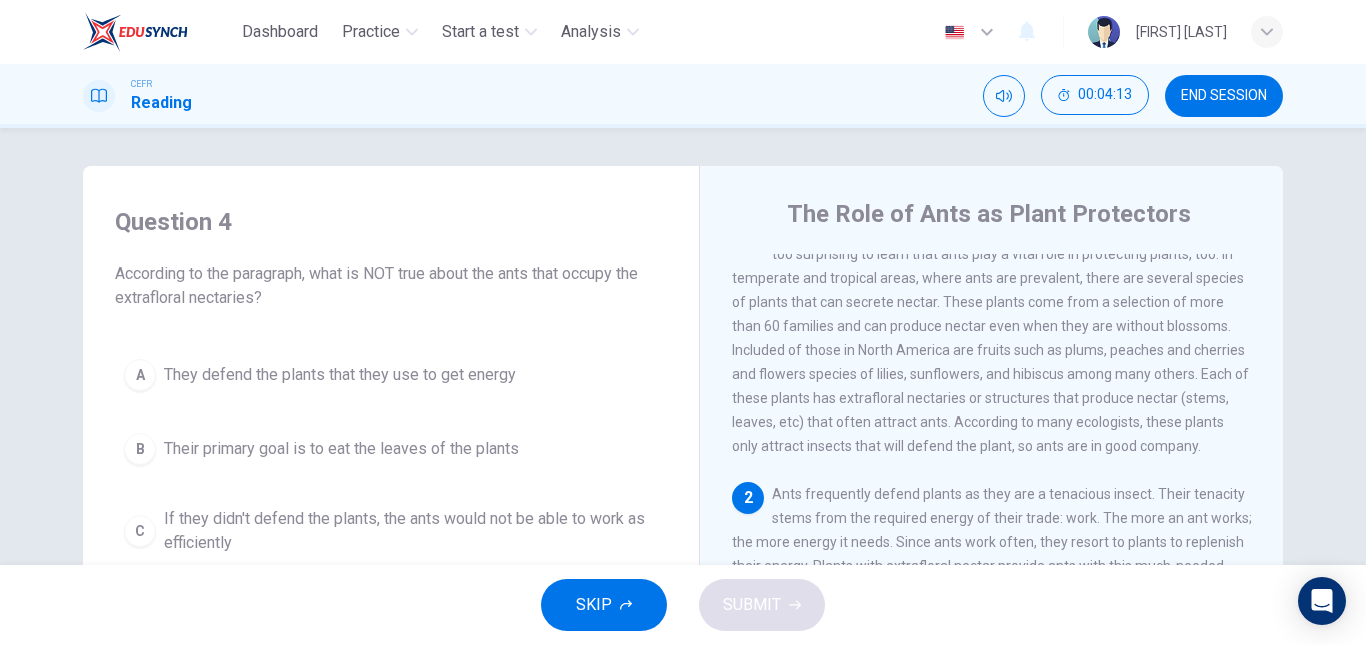 scroll, scrollTop: 100, scrollLeft: 0, axis: vertical 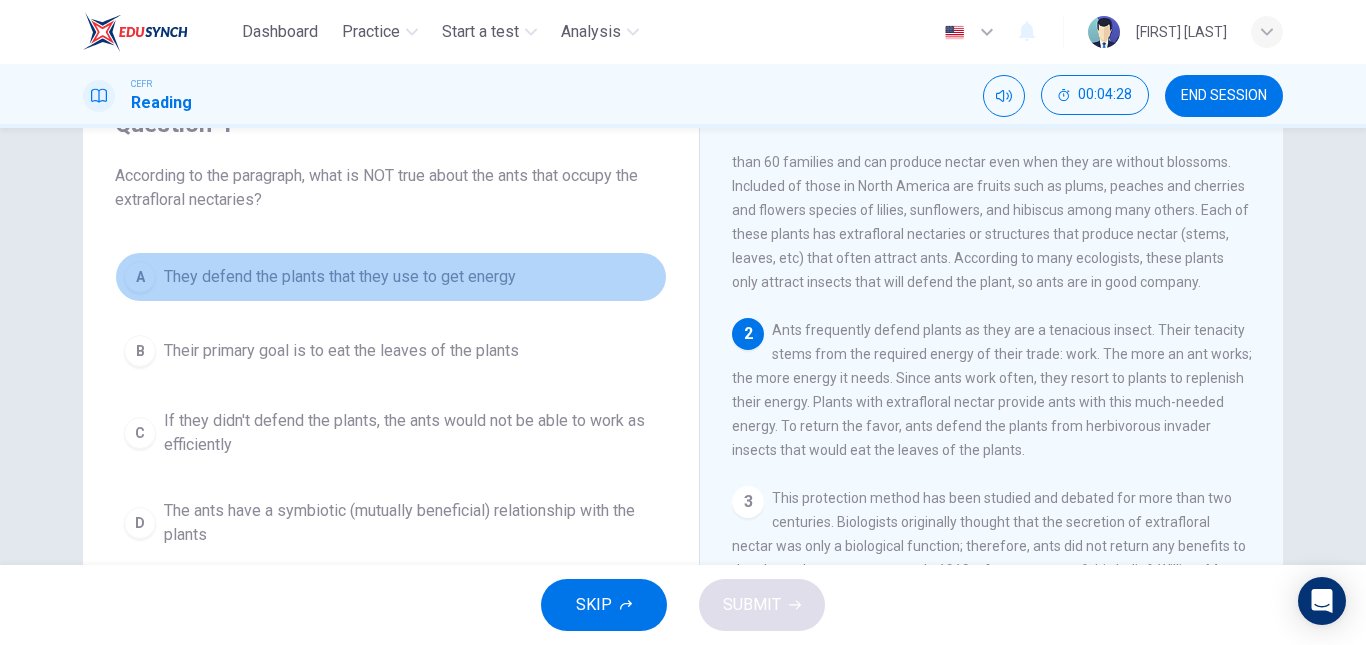 click on "They defend the plants that they use to get energy" at bounding box center (340, 277) 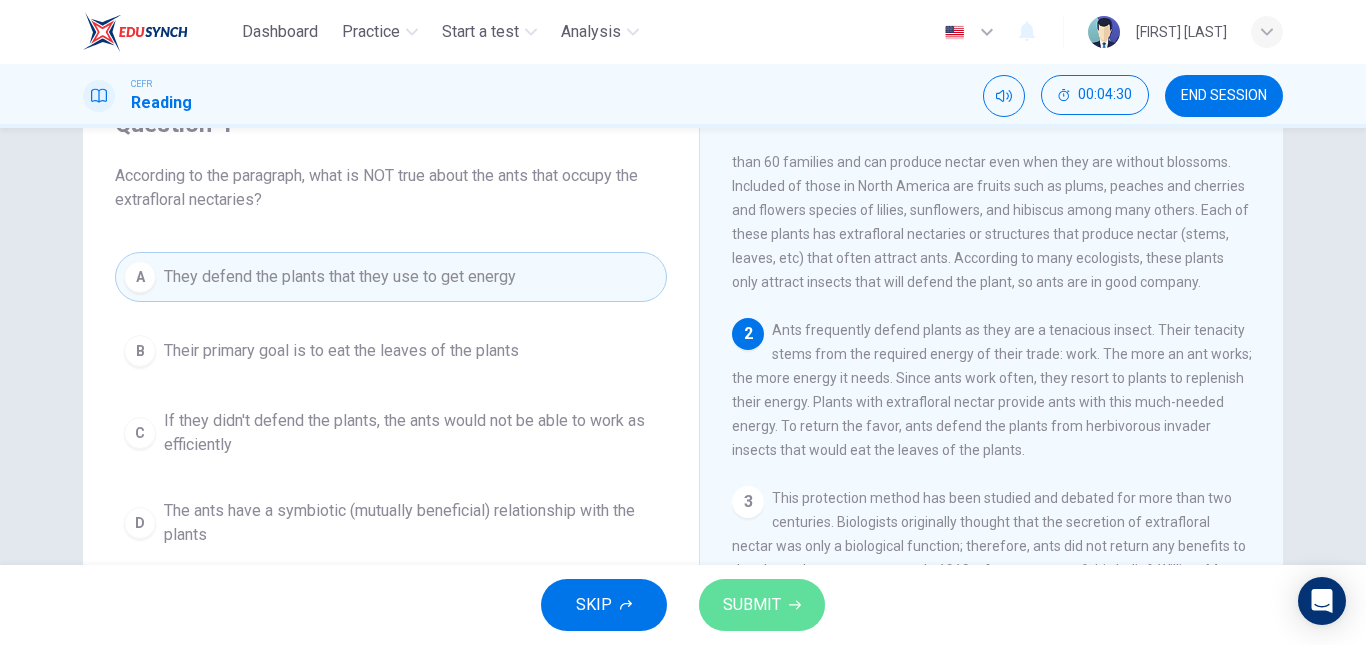 click on "SUBMIT" at bounding box center (762, 605) 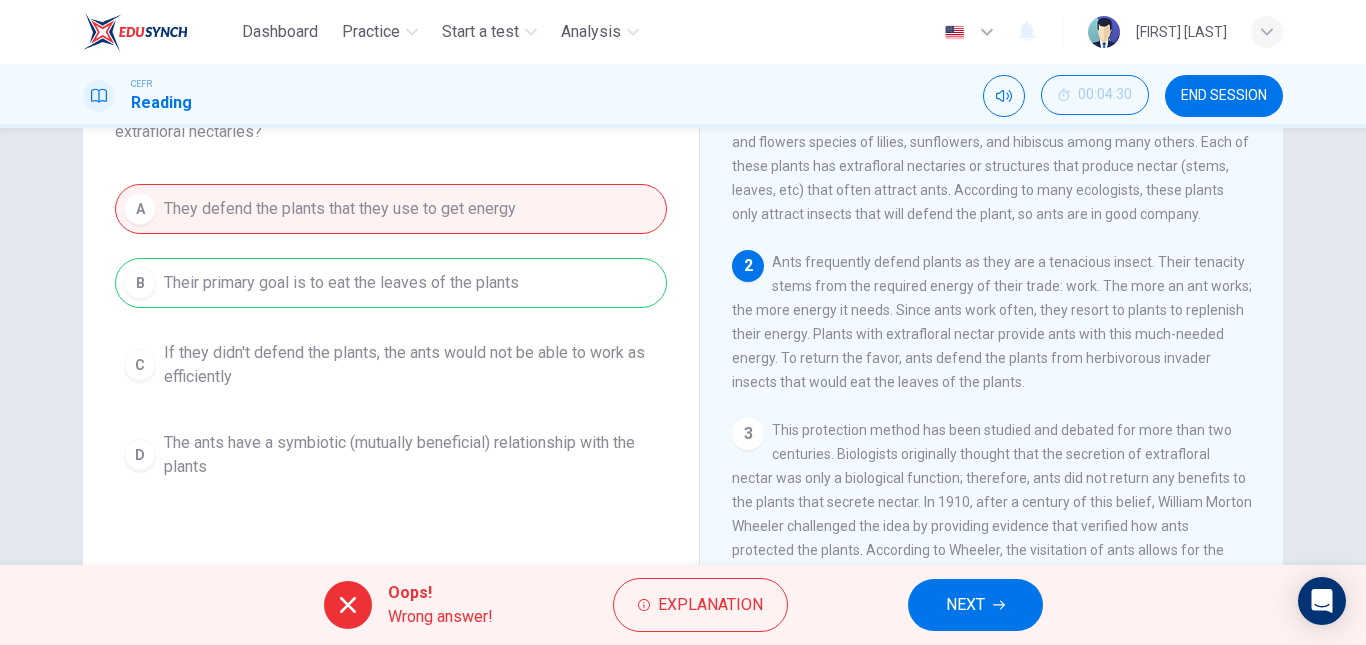scroll, scrollTop: 182, scrollLeft: 0, axis: vertical 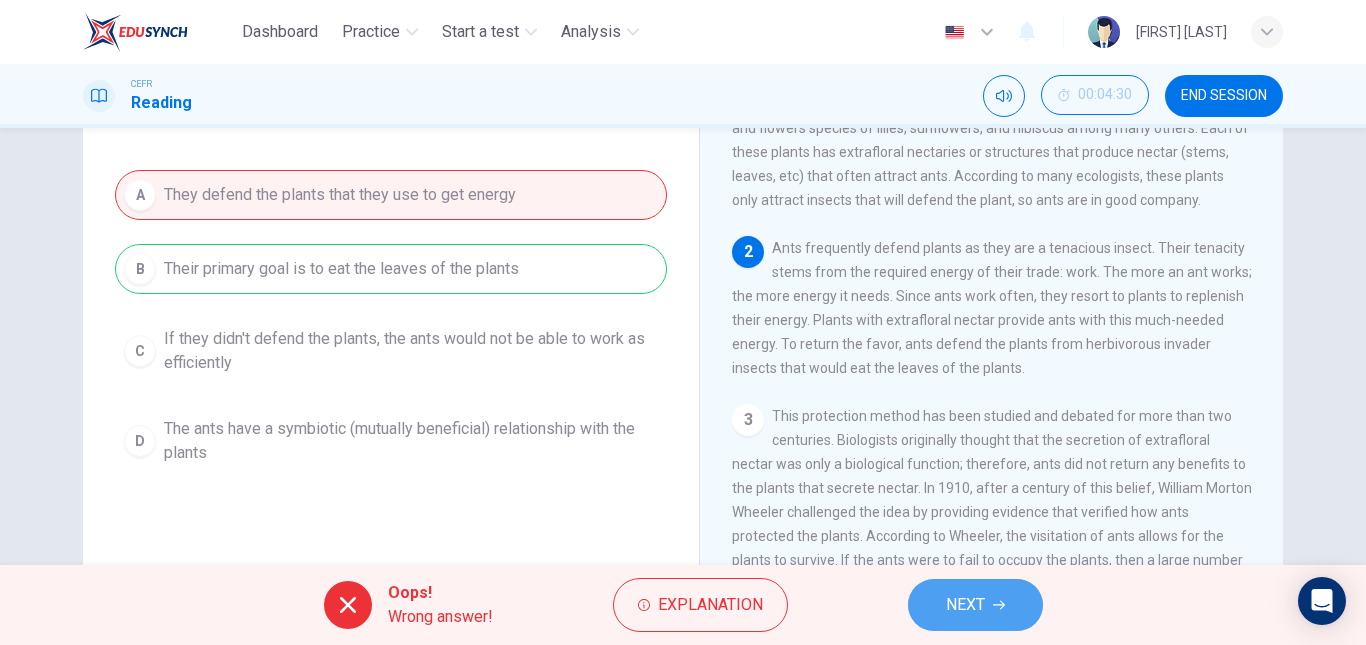 click on "NEXT" at bounding box center (965, 605) 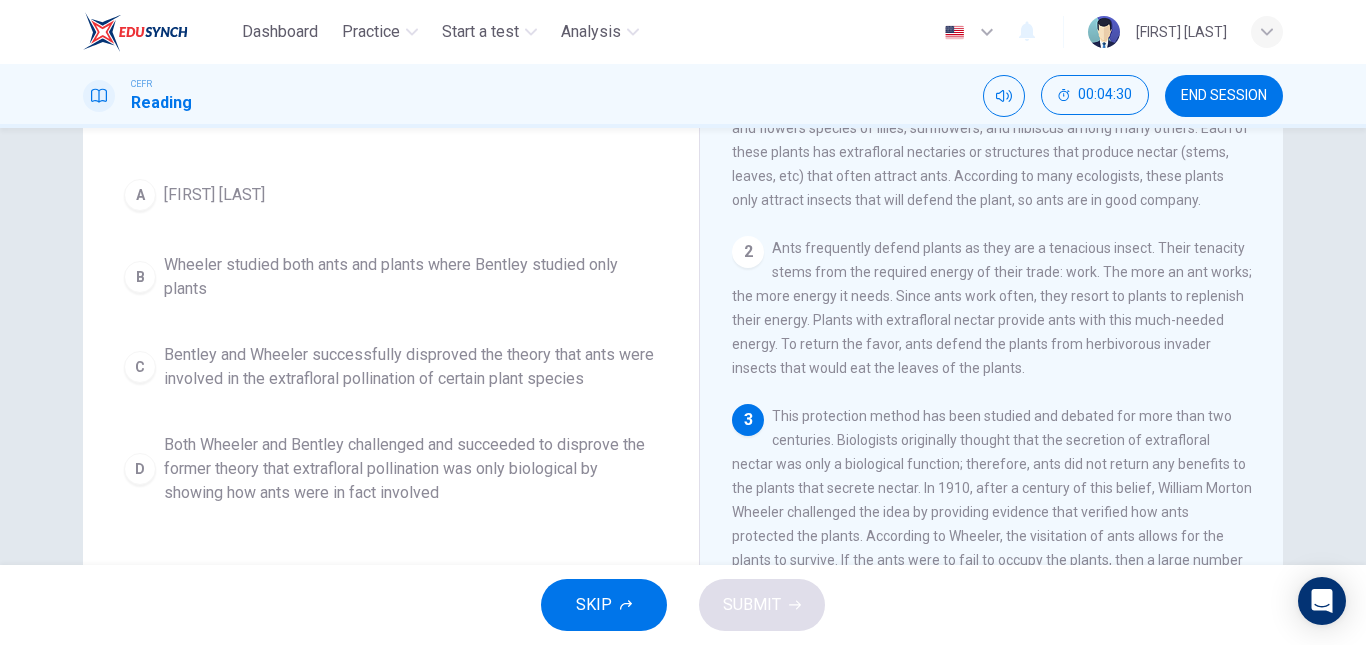 scroll, scrollTop: 0, scrollLeft: 0, axis: both 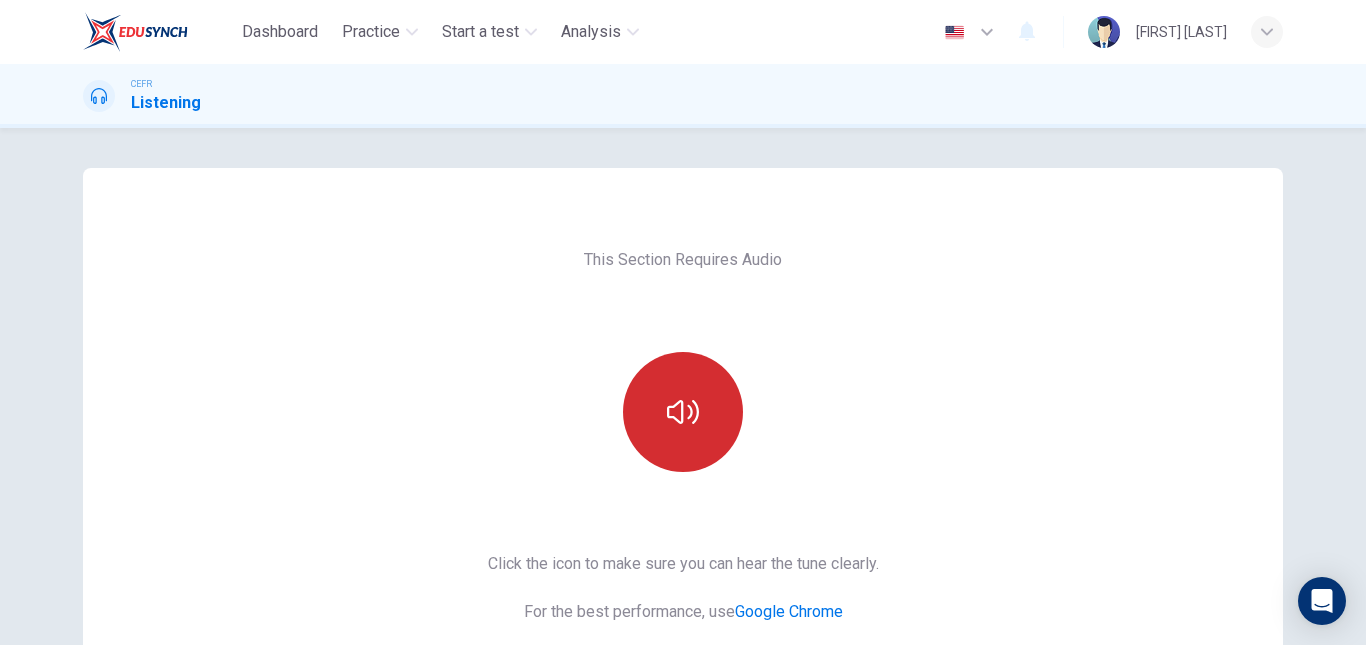 click at bounding box center (683, 412) 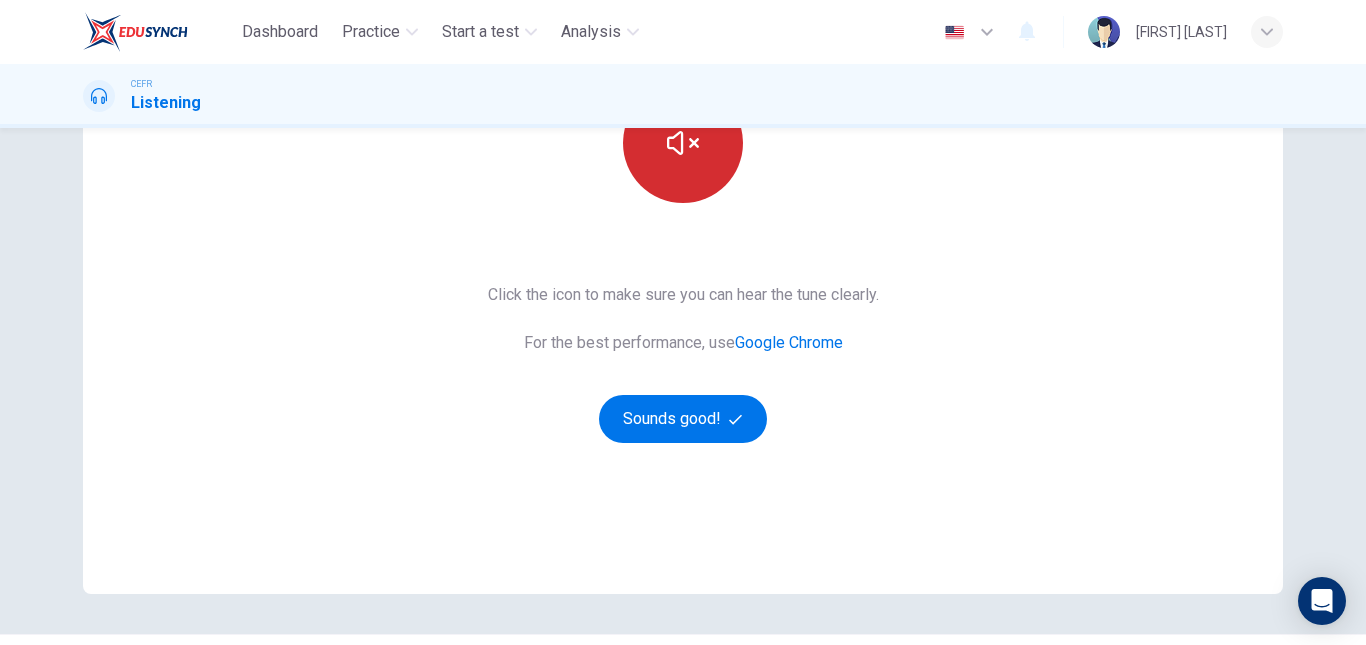 scroll, scrollTop: 270, scrollLeft: 0, axis: vertical 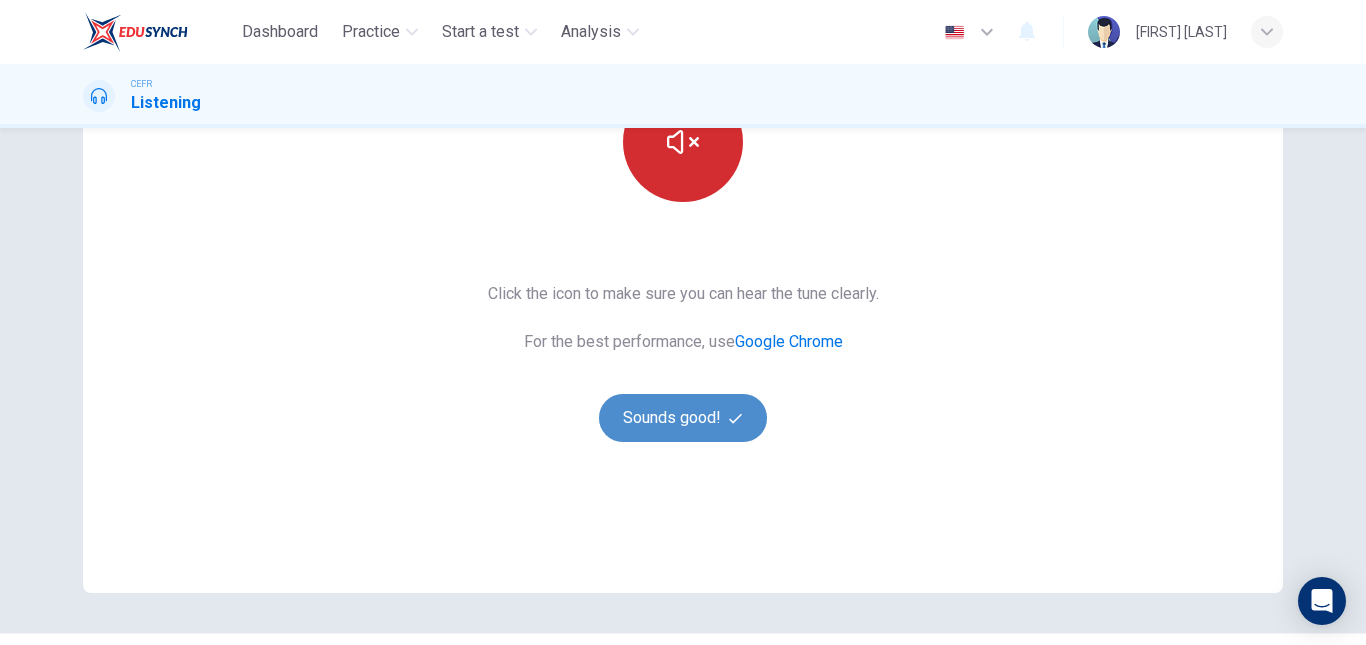 click on "Sounds good!" at bounding box center (683, 418) 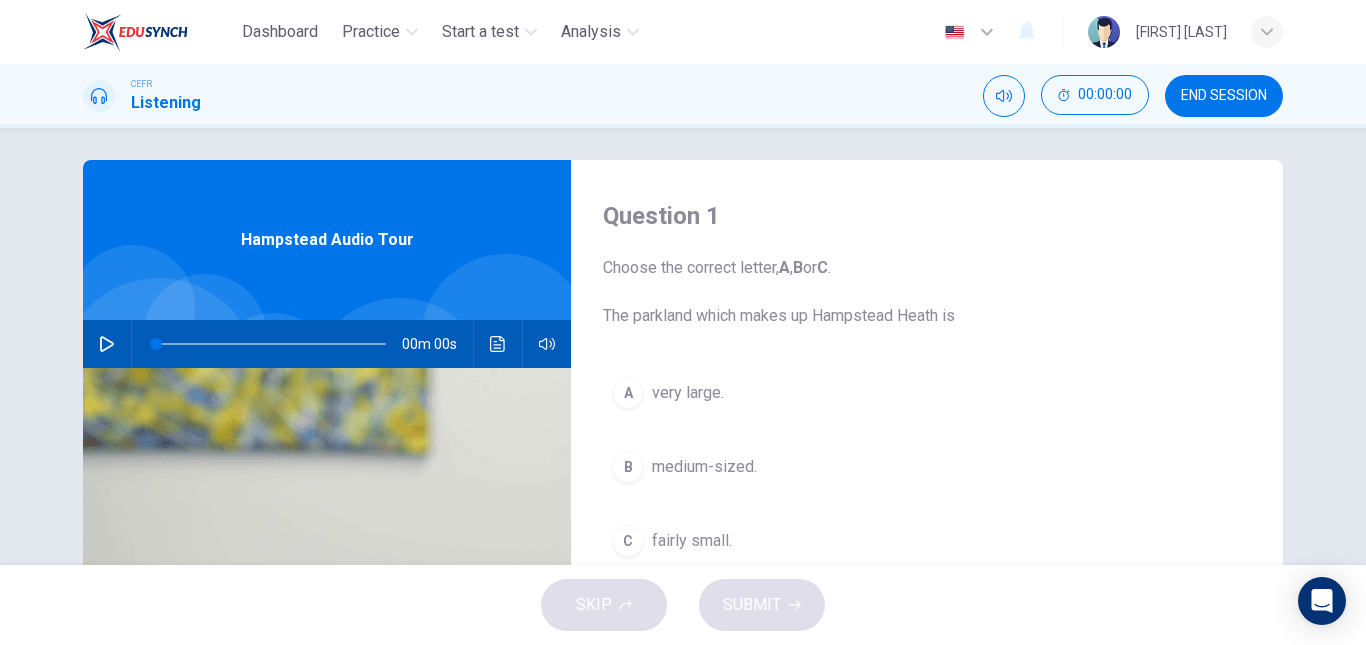 scroll, scrollTop: 0, scrollLeft: 0, axis: both 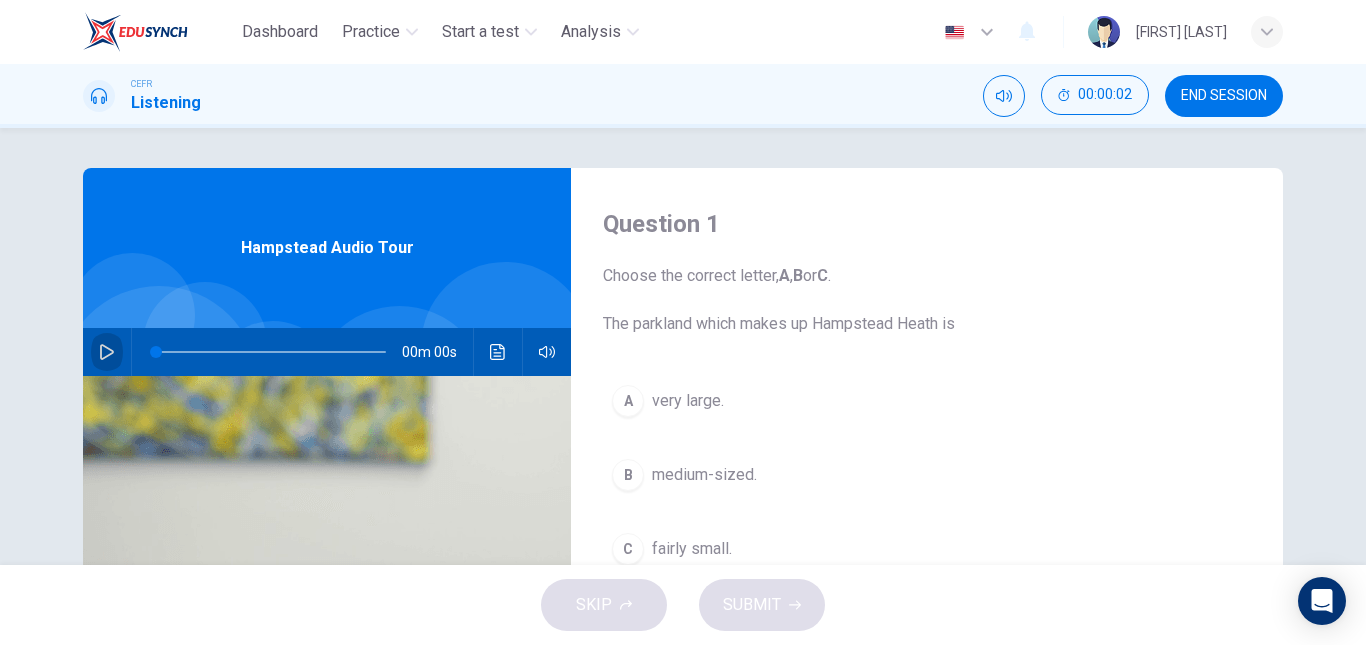 click at bounding box center [107, 352] 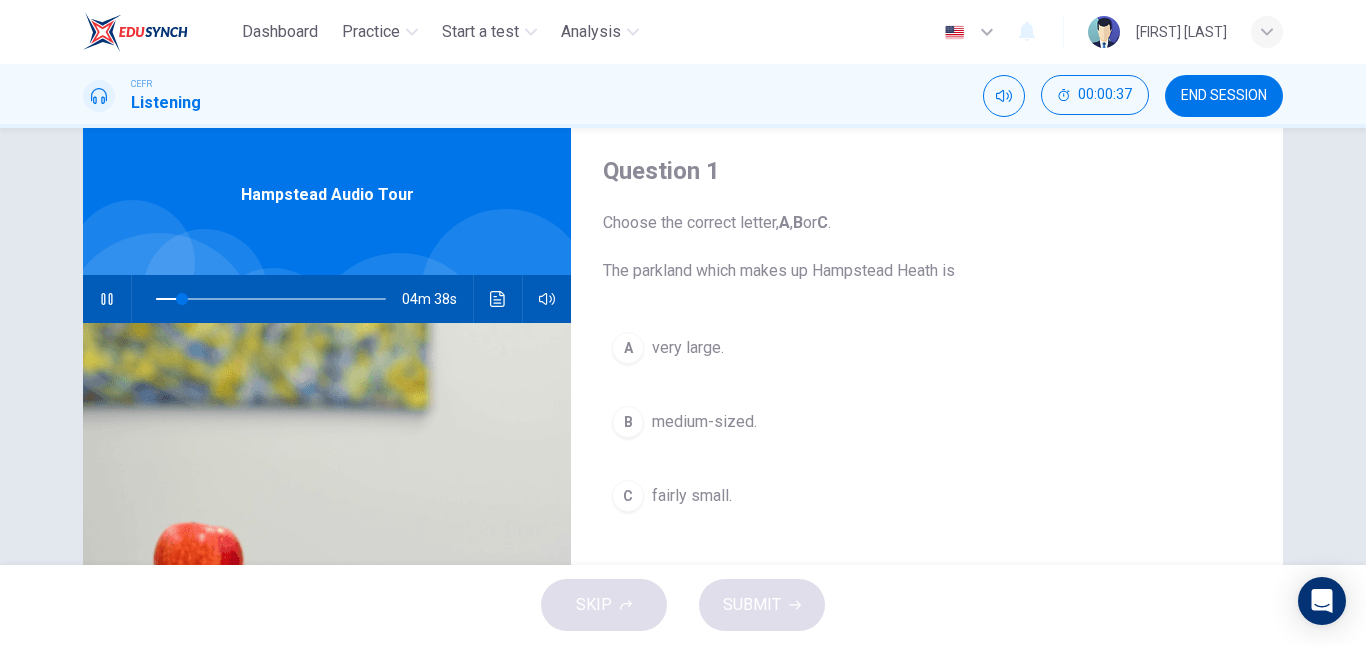 scroll, scrollTop: 54, scrollLeft: 0, axis: vertical 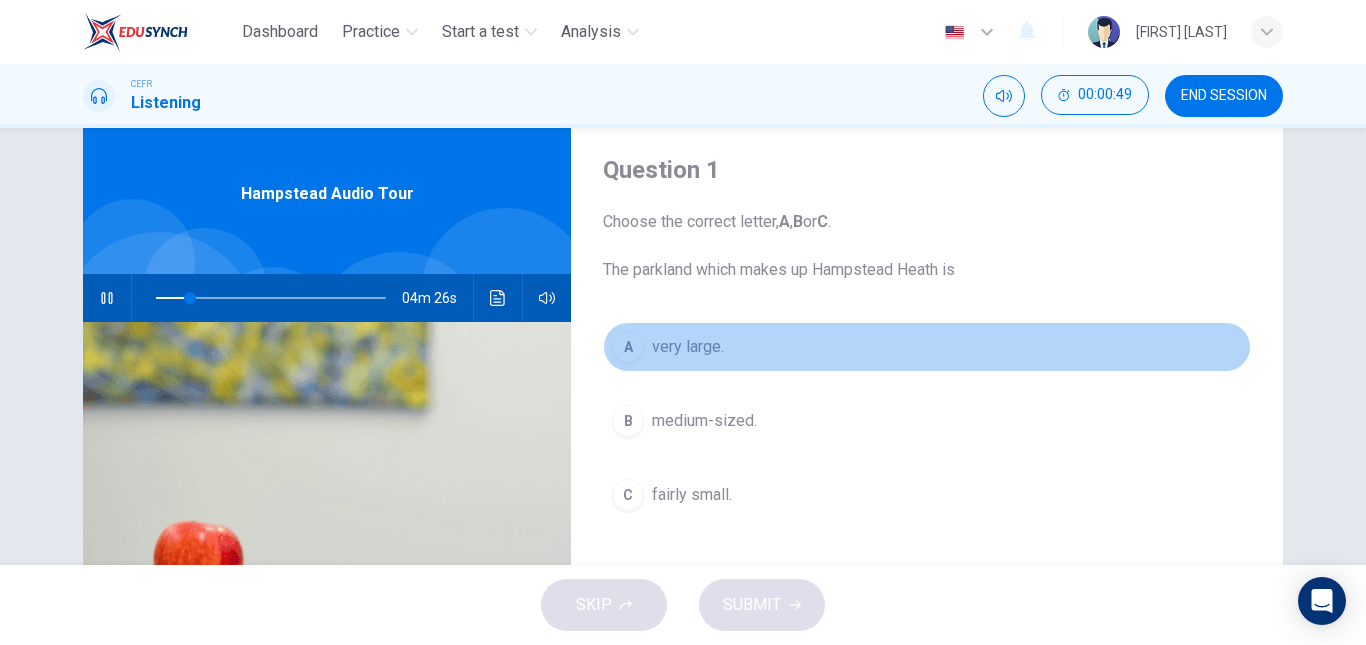 click on "A very large." at bounding box center [927, 347] 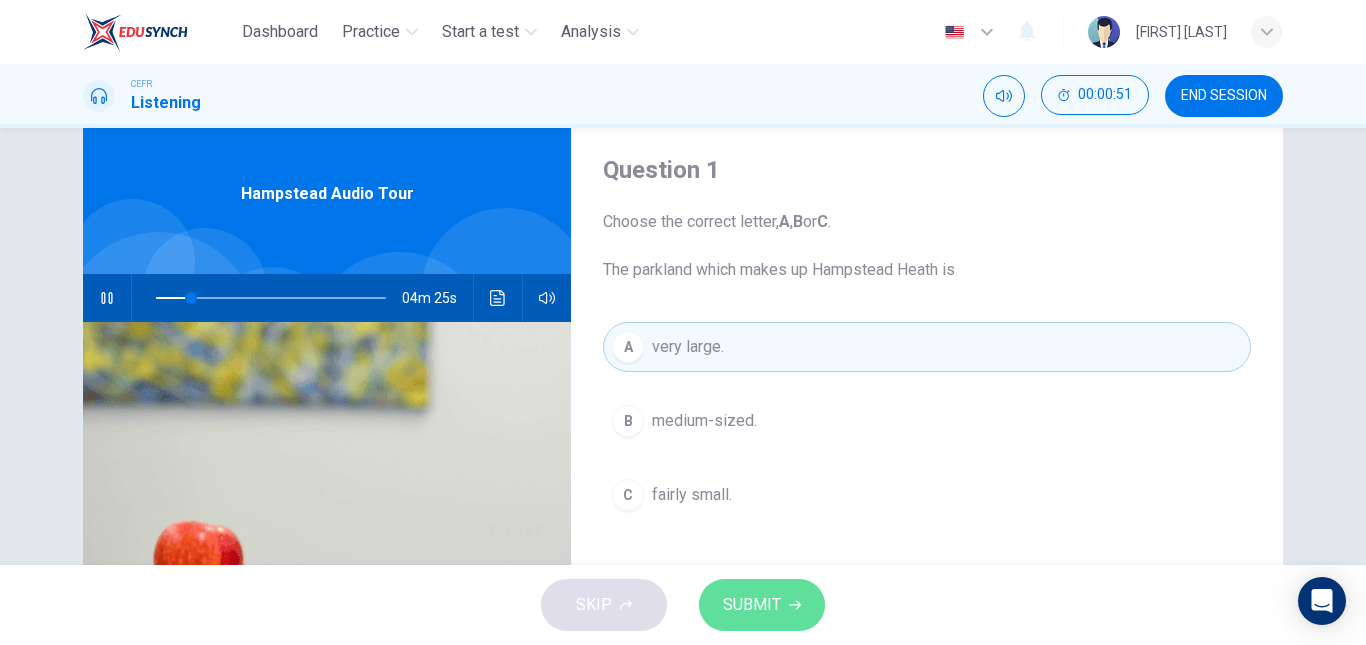click on "SUBMIT" at bounding box center [752, 605] 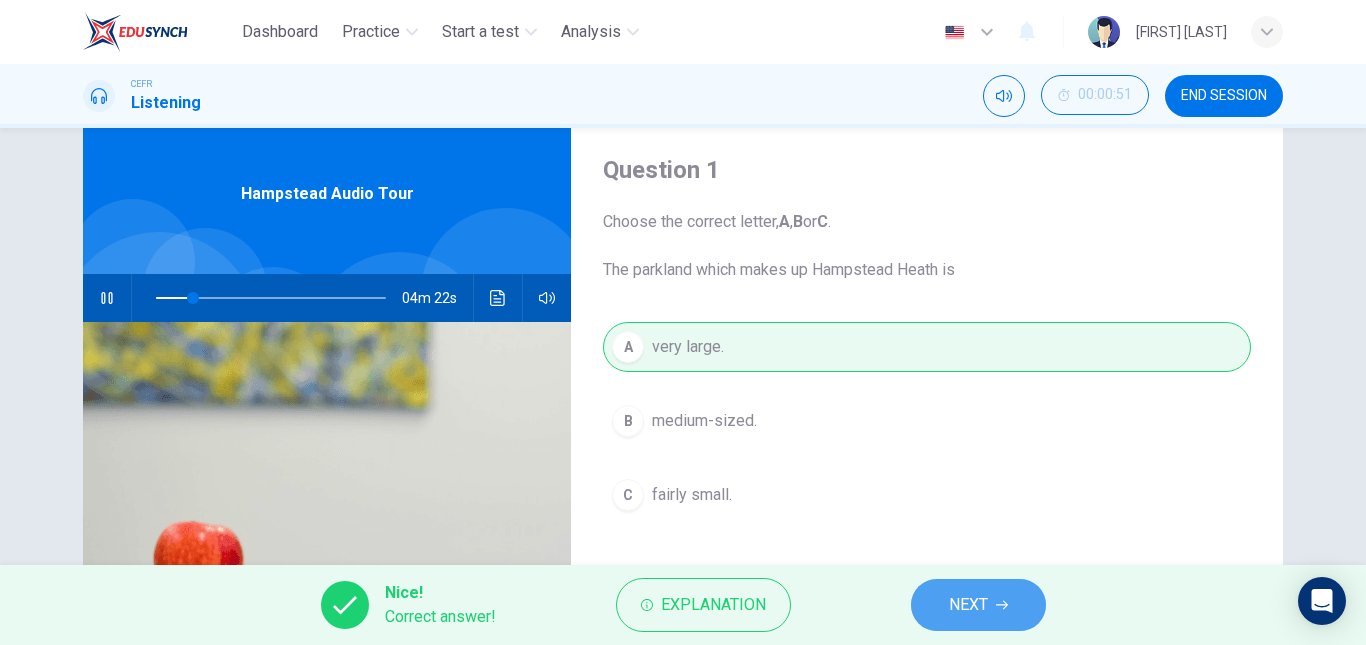 click on "NEXT" at bounding box center [978, 605] 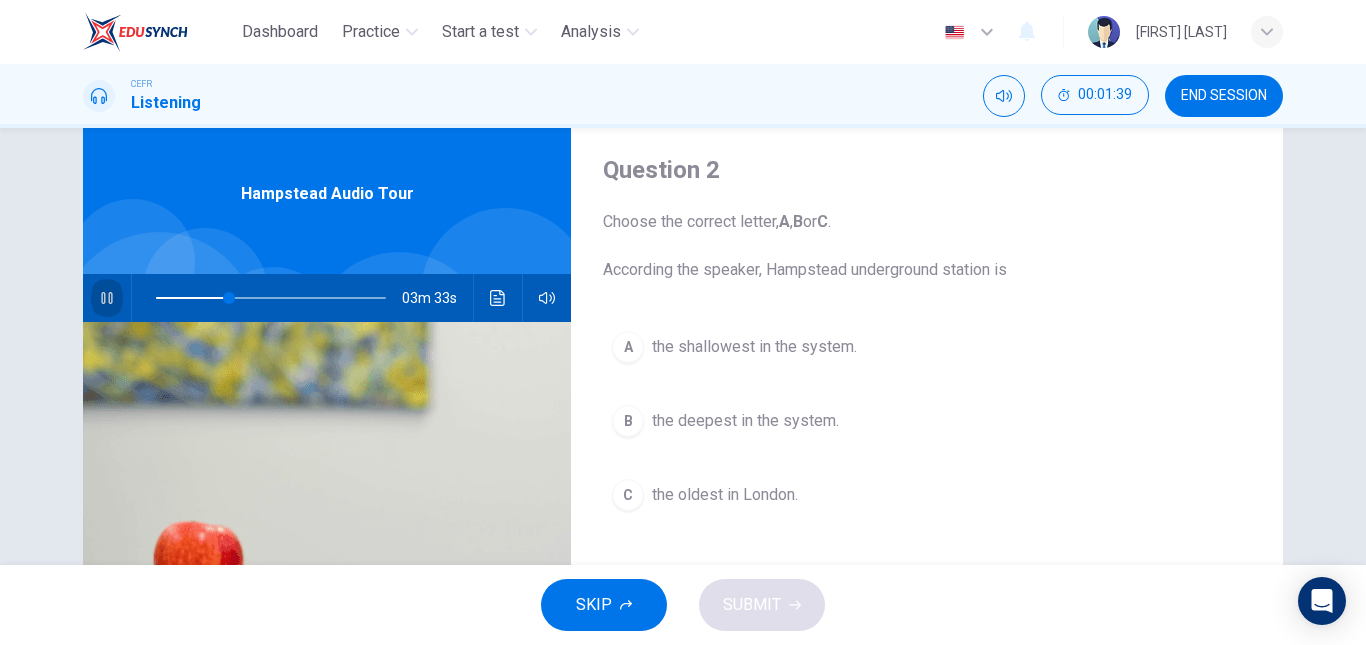 click at bounding box center (107, 298) 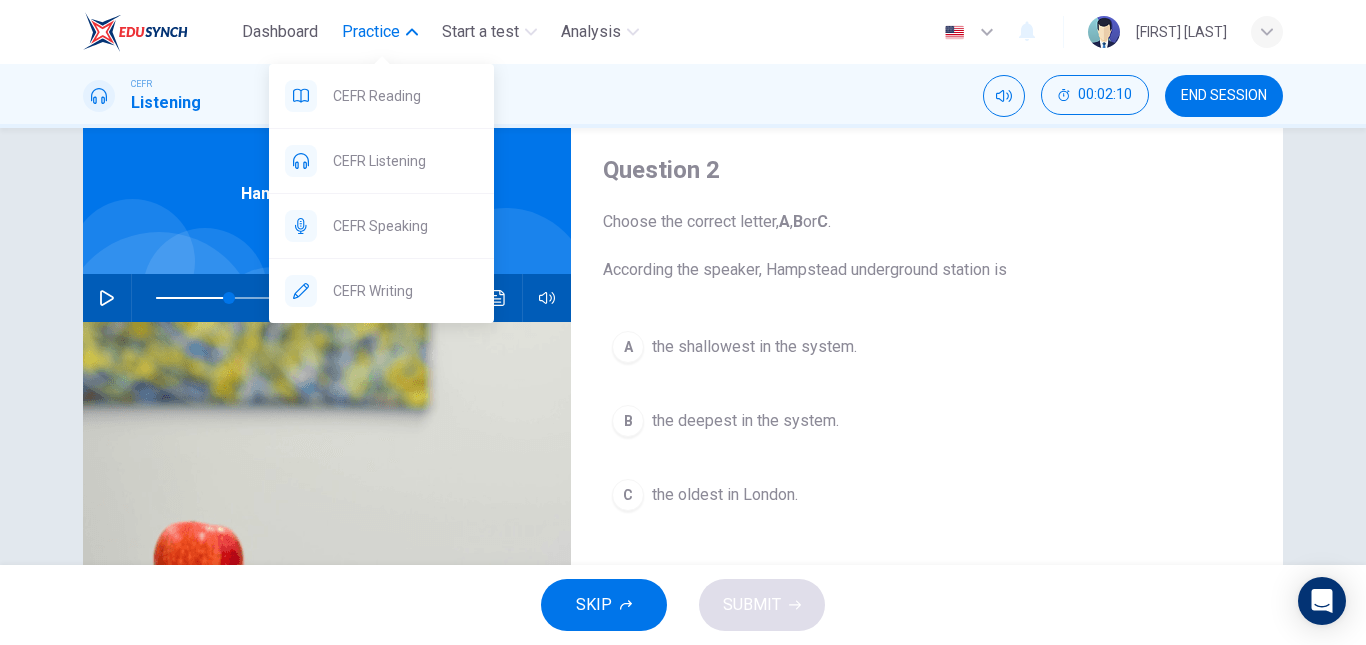 click on "Practice" at bounding box center [371, 32] 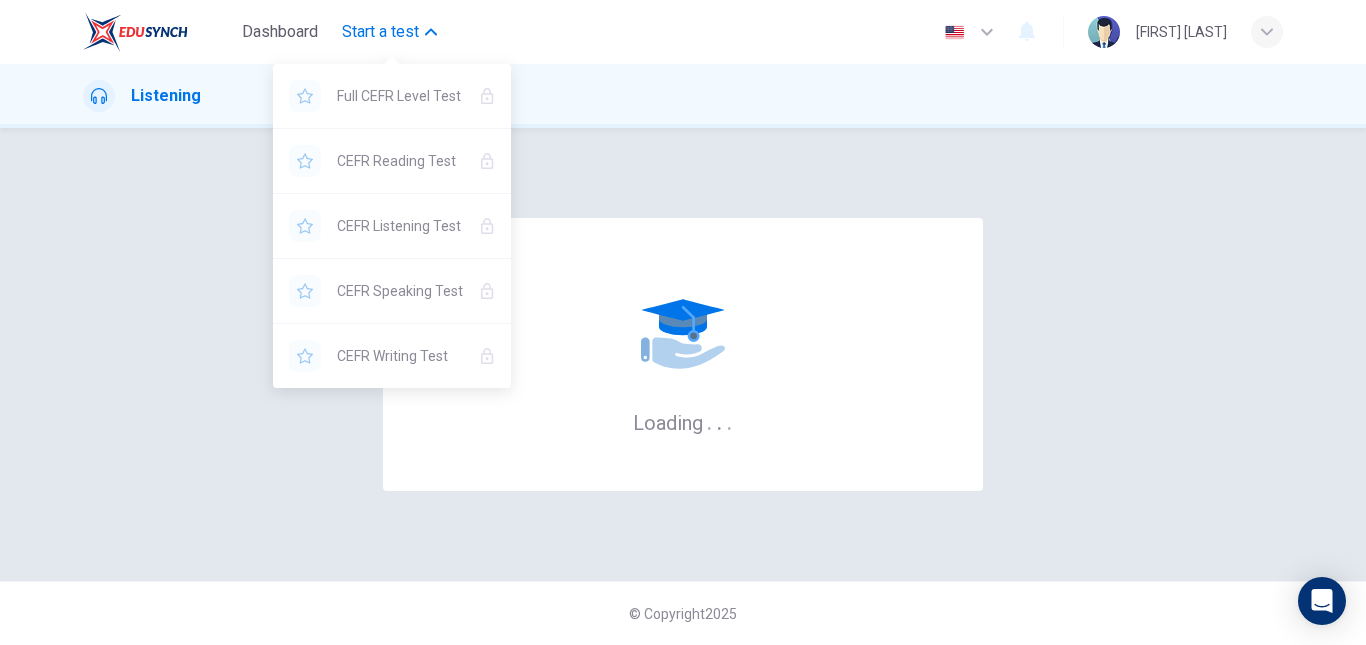 scroll, scrollTop: 0, scrollLeft: 0, axis: both 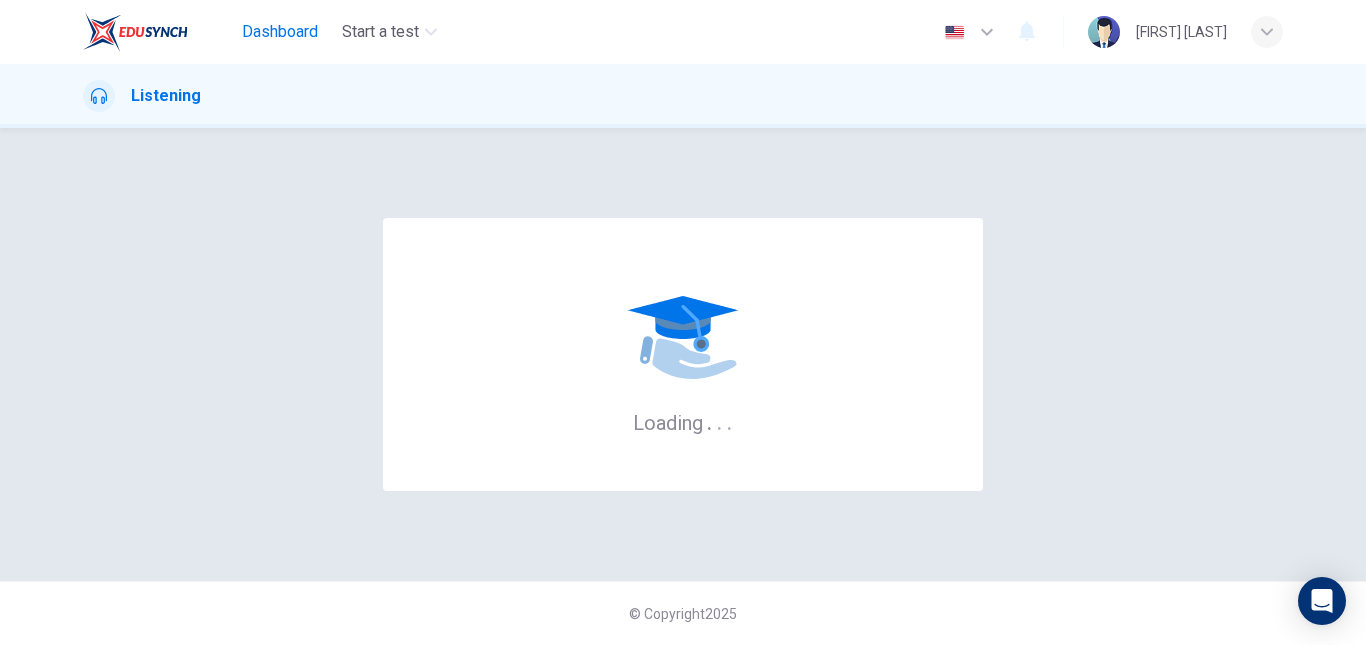 click on "Dashboard" at bounding box center [280, 32] 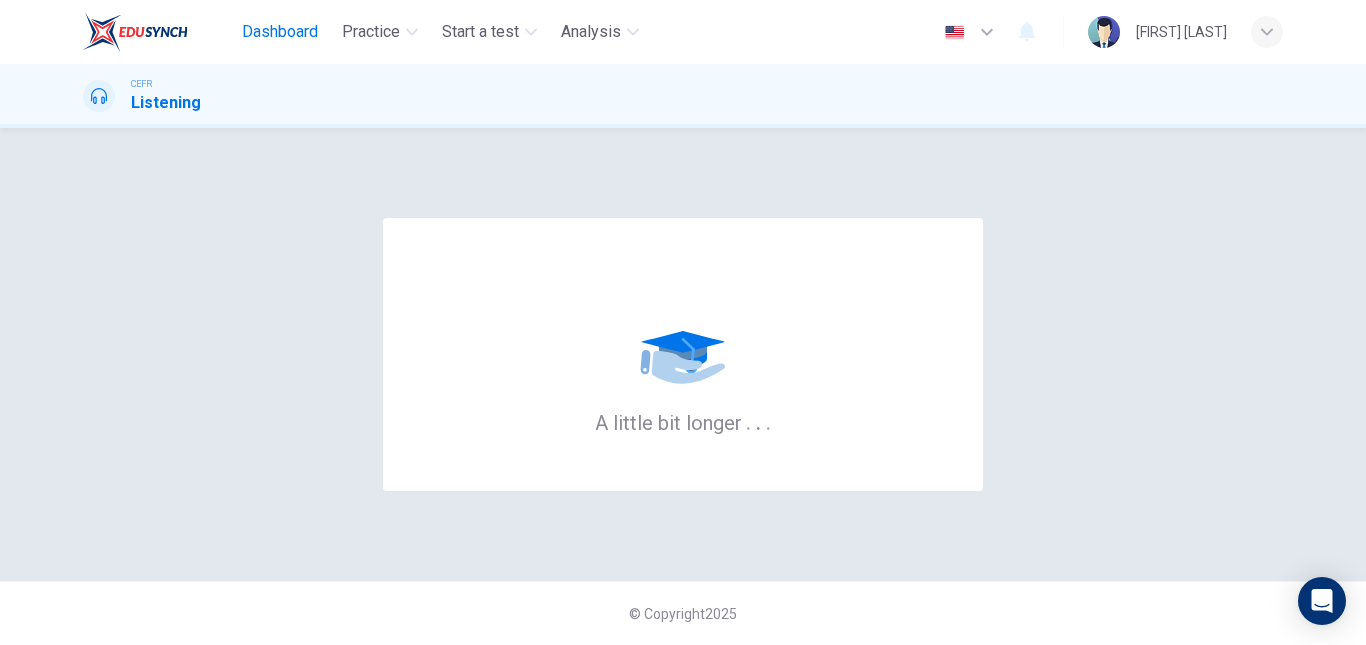 click on "Dashboard" at bounding box center (280, 32) 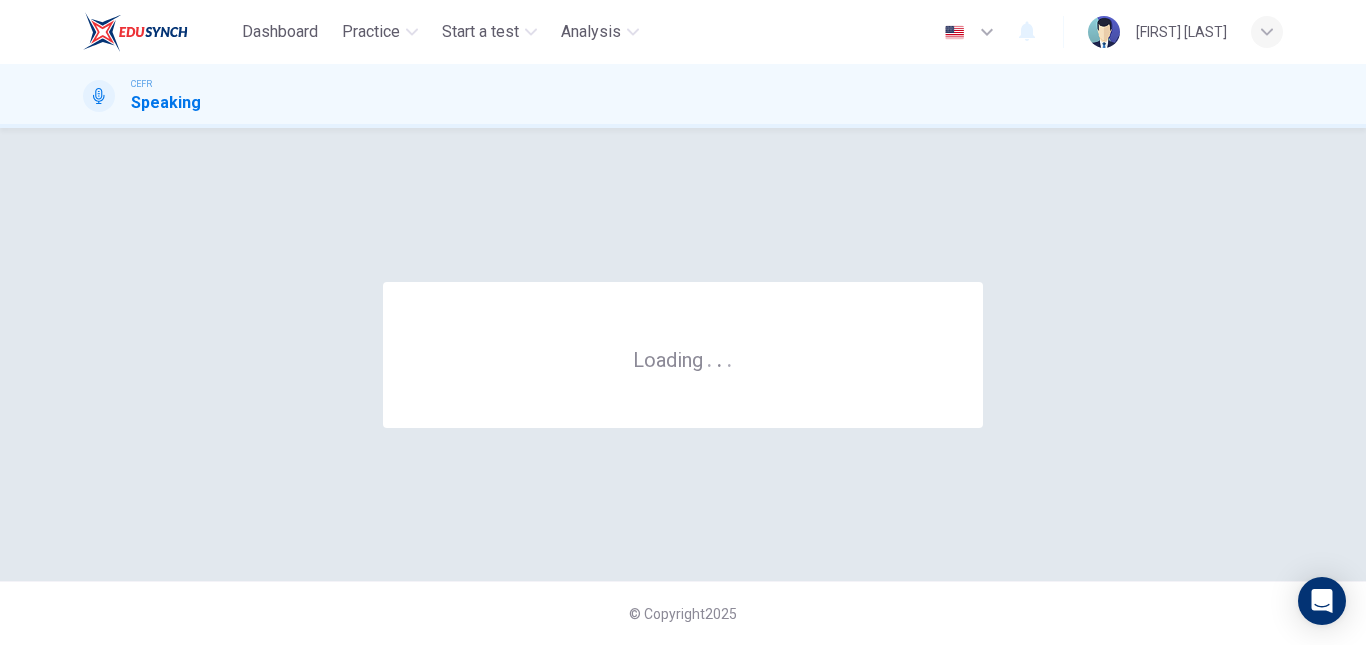 scroll, scrollTop: 0, scrollLeft: 0, axis: both 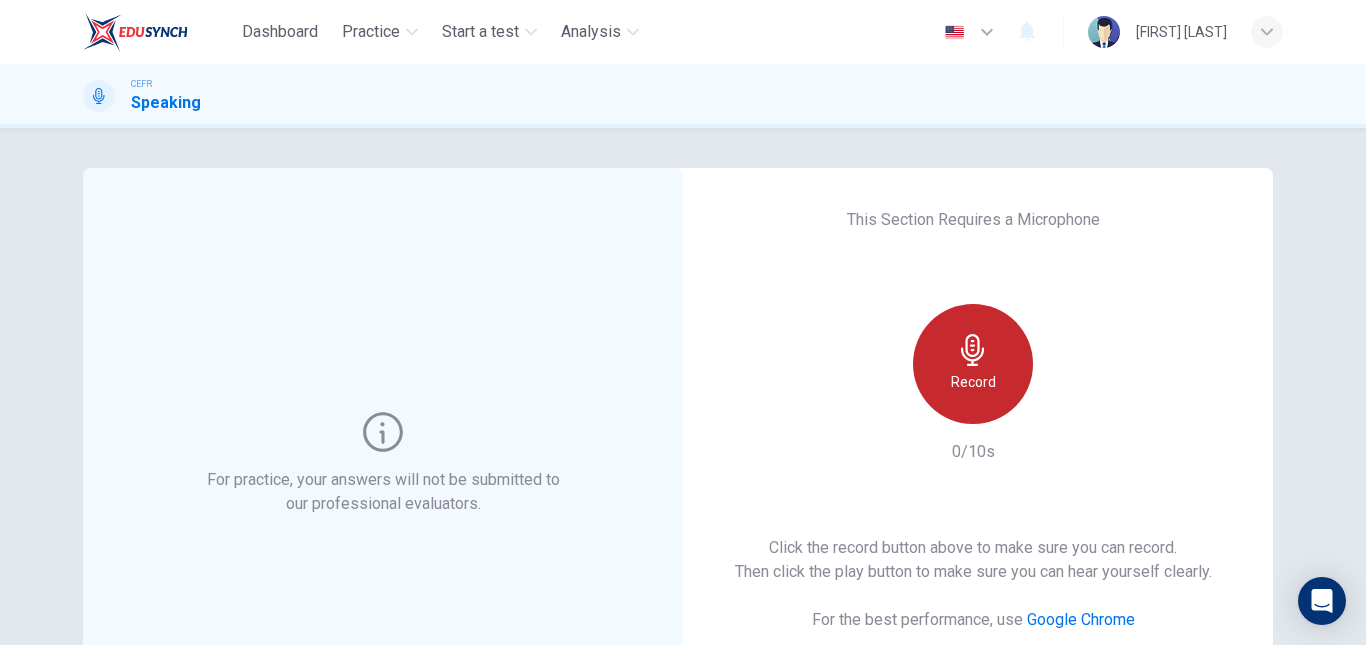 click on "Record" at bounding box center [973, 364] 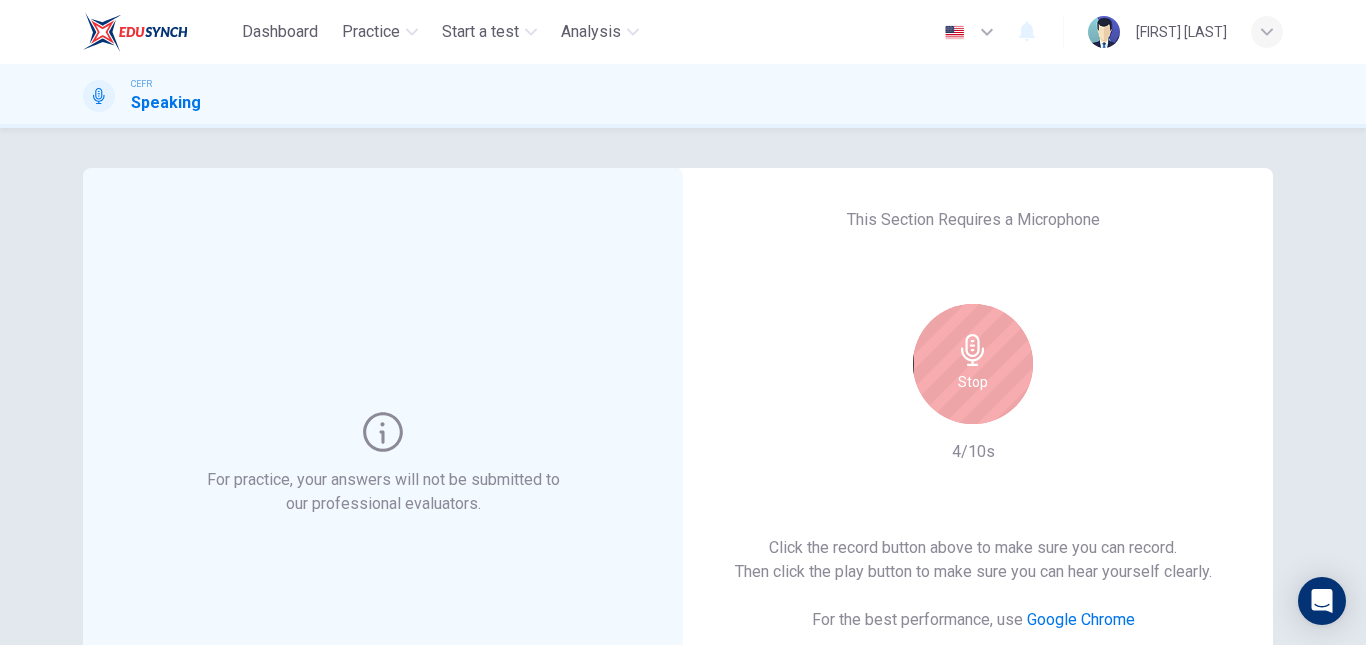 click on "Stop" at bounding box center [973, 364] 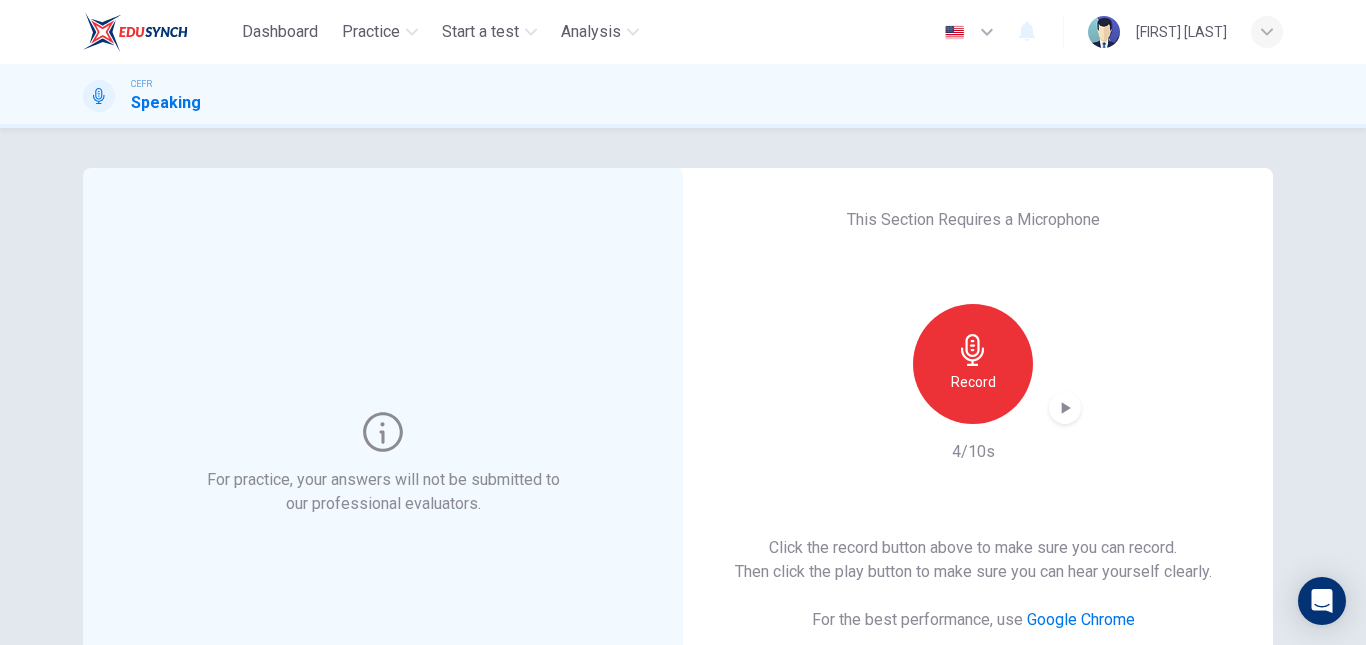 click at bounding box center (1065, 408) 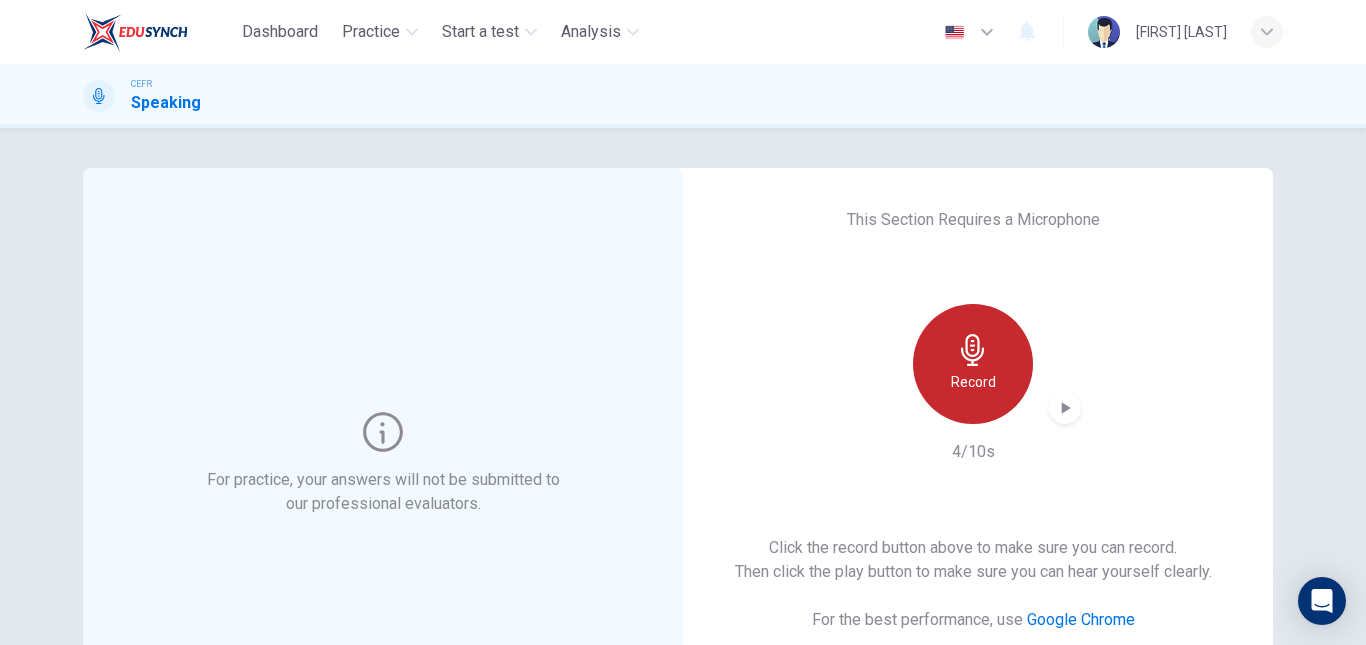 click at bounding box center [973, 350] 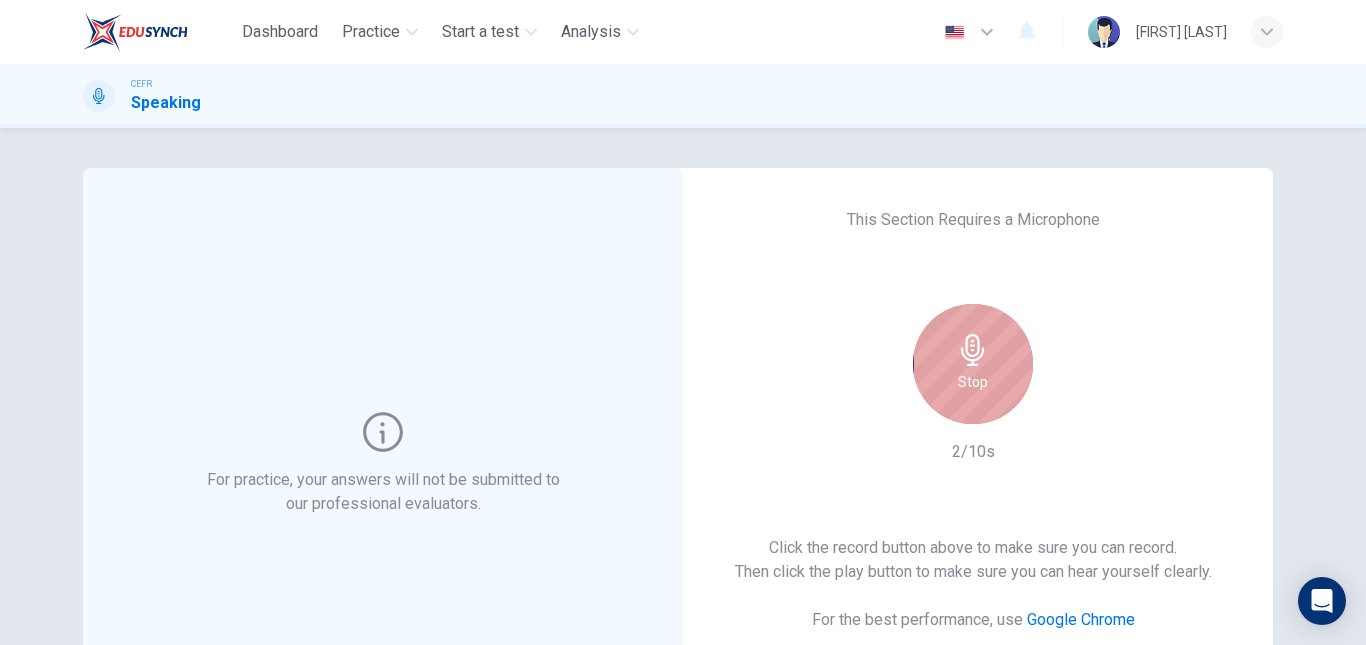 click on "Stop" at bounding box center (973, 382) 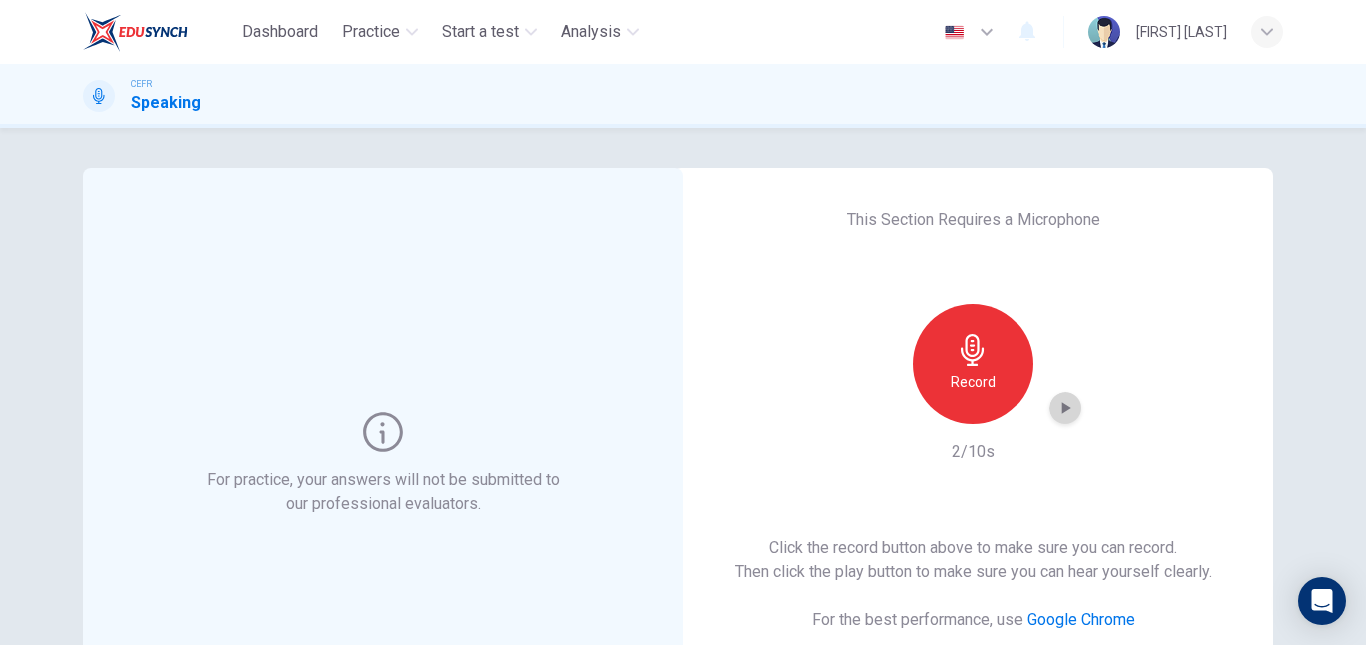 click at bounding box center (1065, 408) 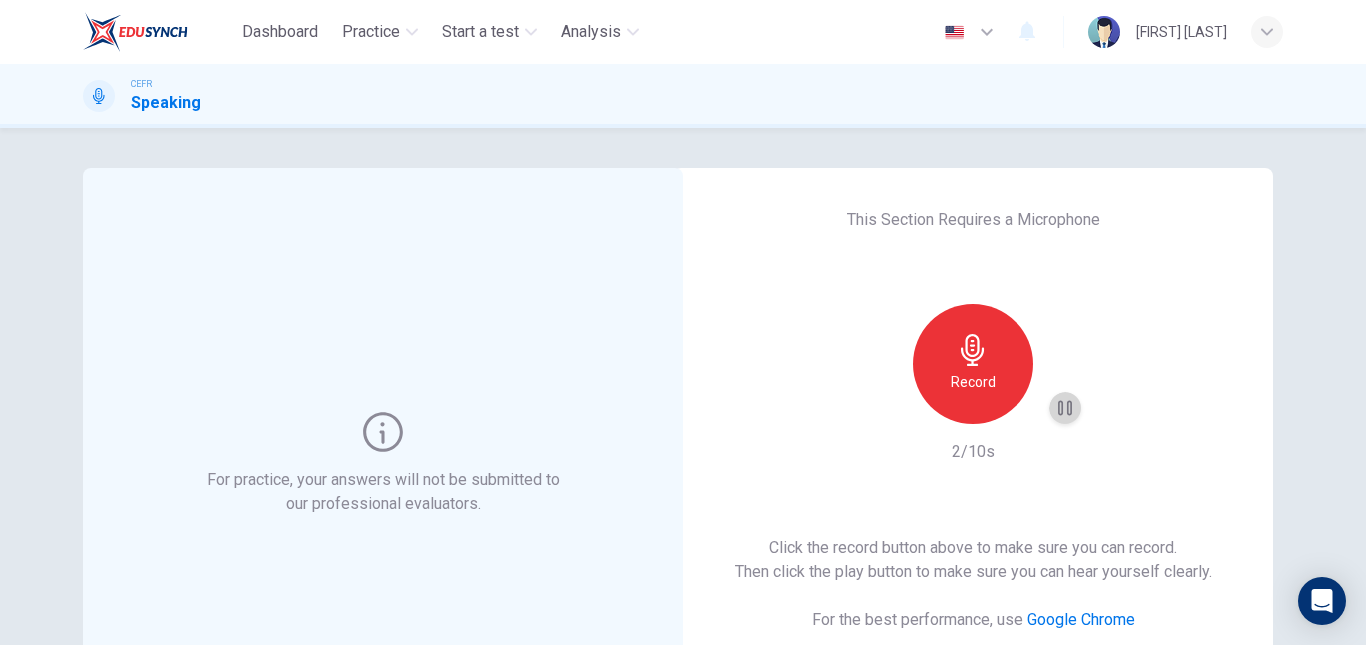 click at bounding box center (1065, 408) 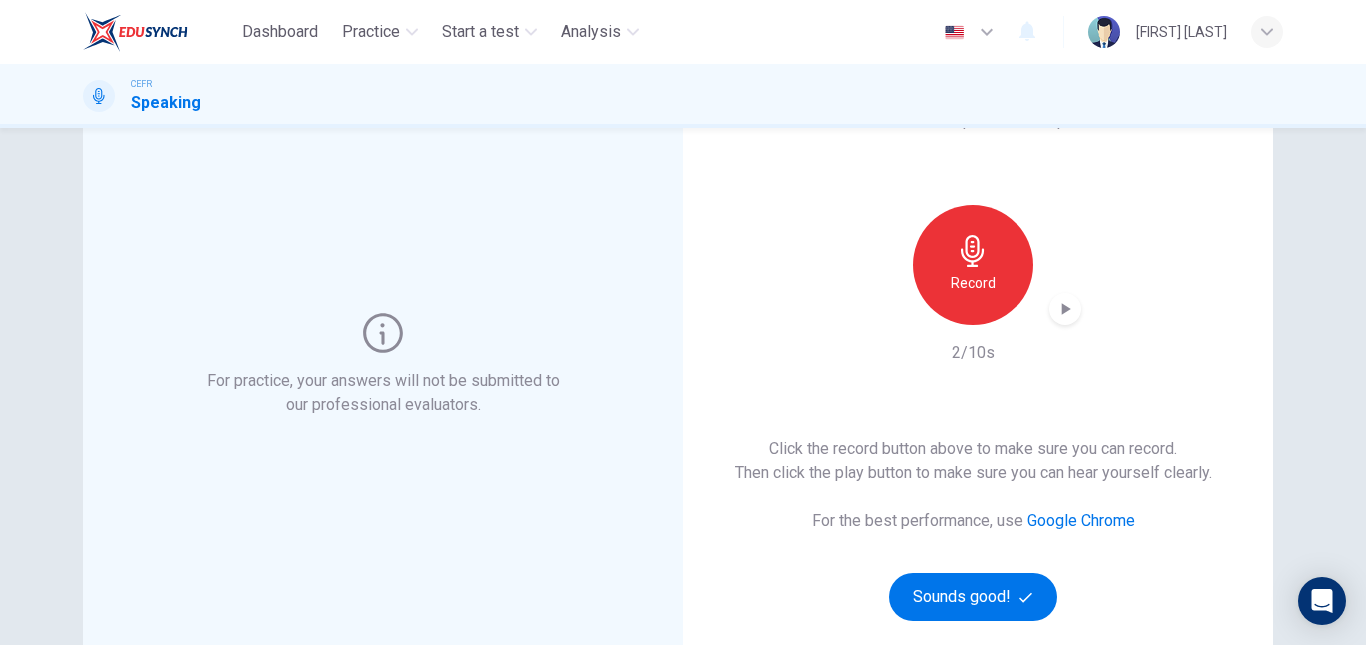 scroll, scrollTop: 98, scrollLeft: 0, axis: vertical 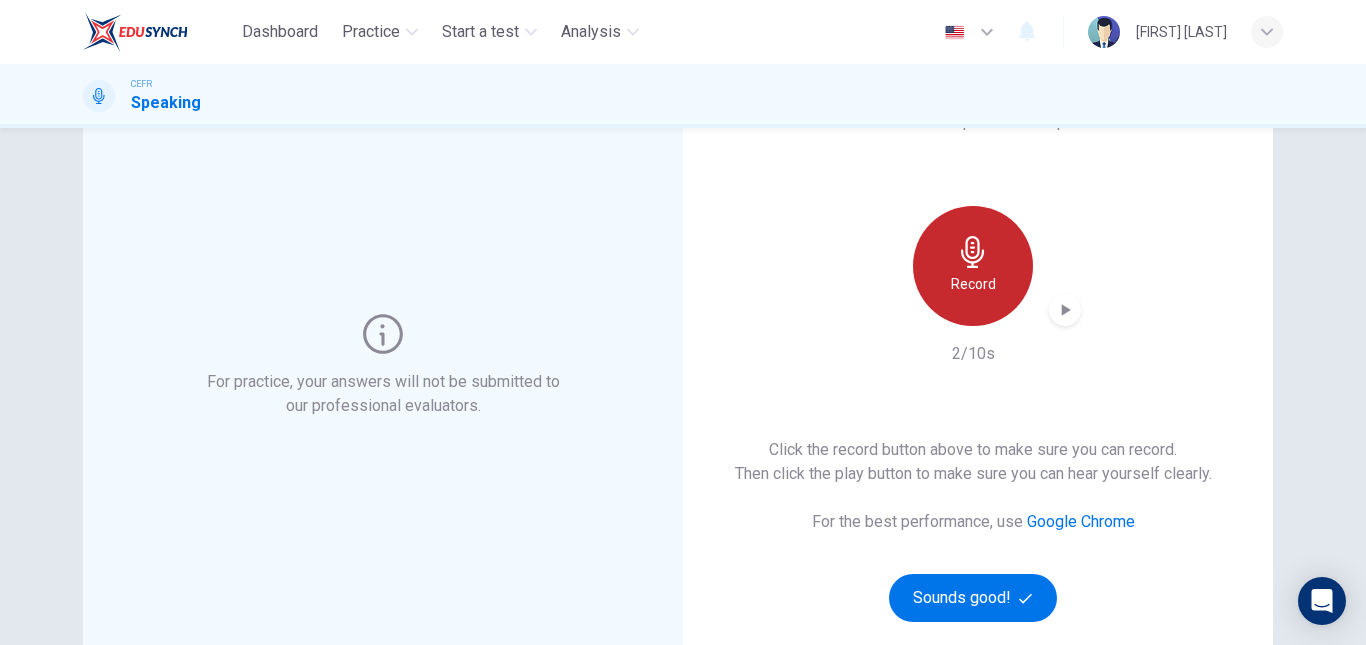 click on "Record" at bounding box center [973, 284] 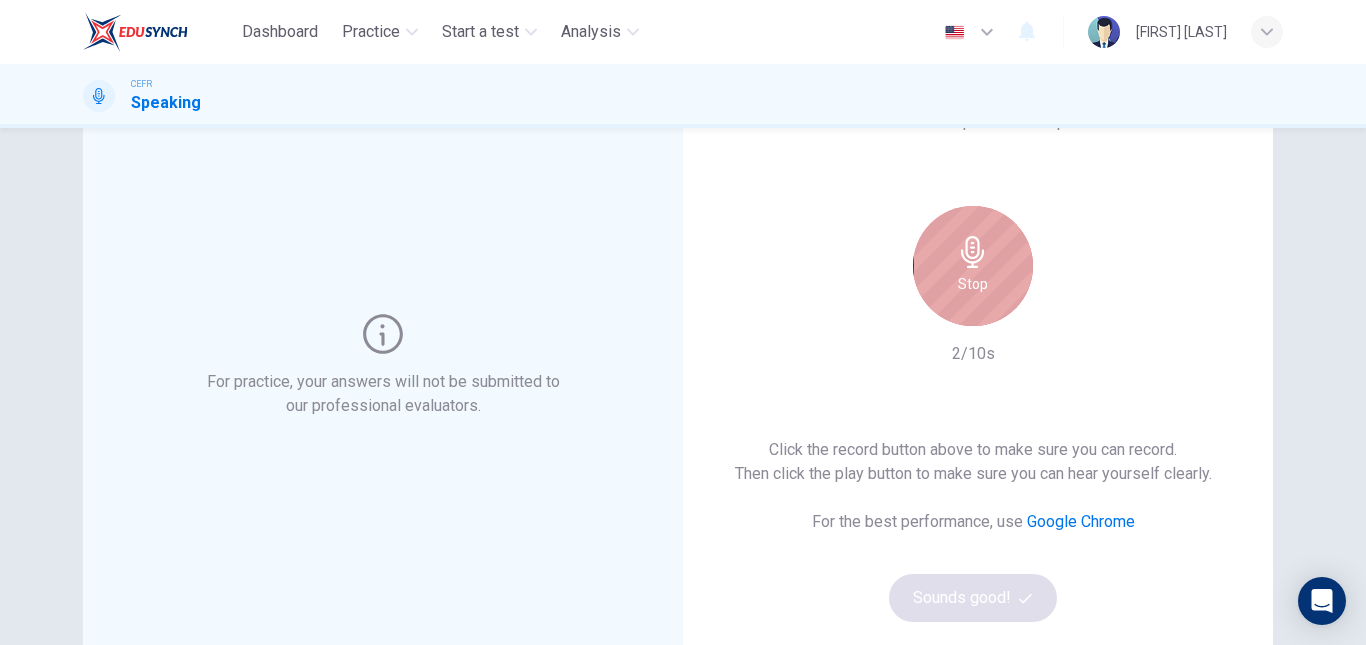 click at bounding box center (973, 252) 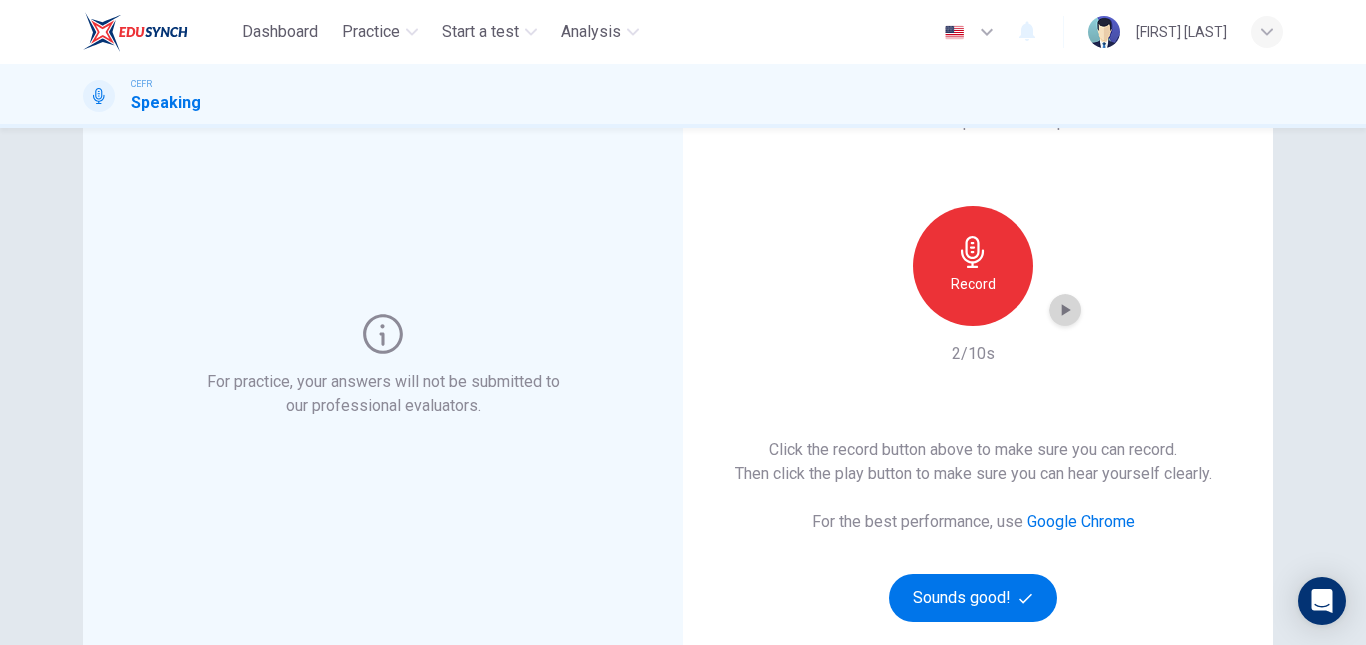 click at bounding box center [1066, 310] 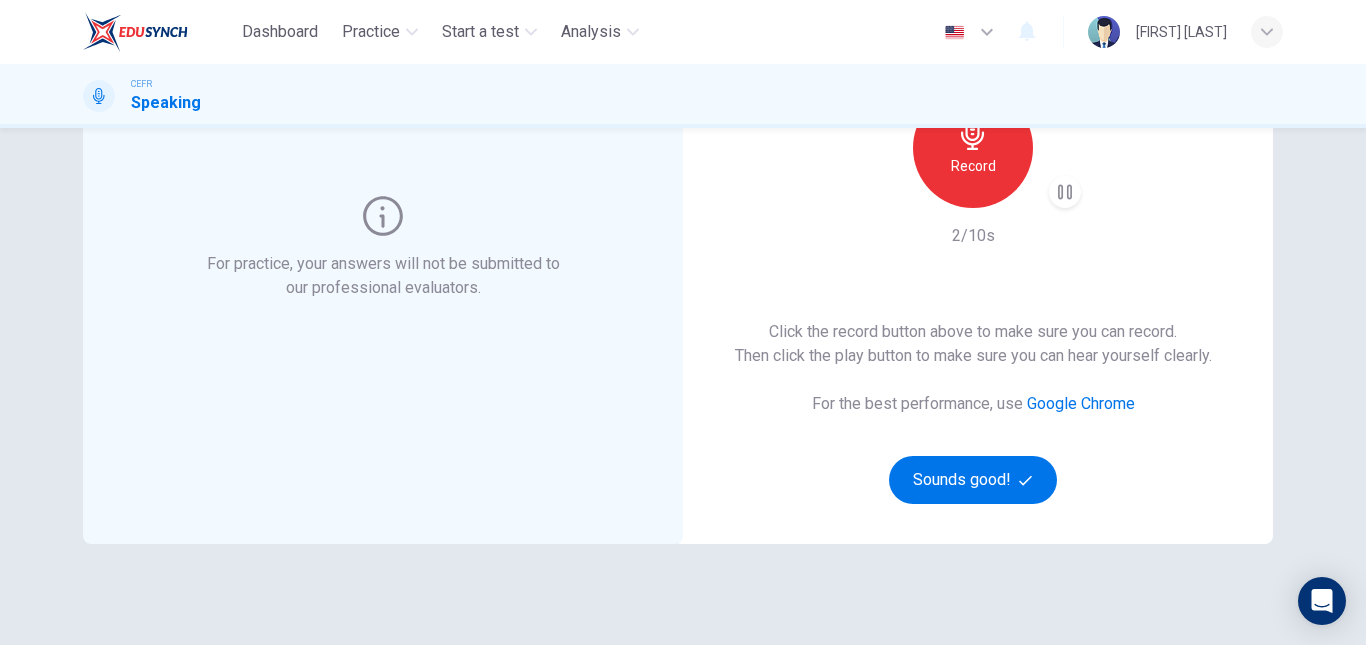 scroll, scrollTop: 0, scrollLeft: 0, axis: both 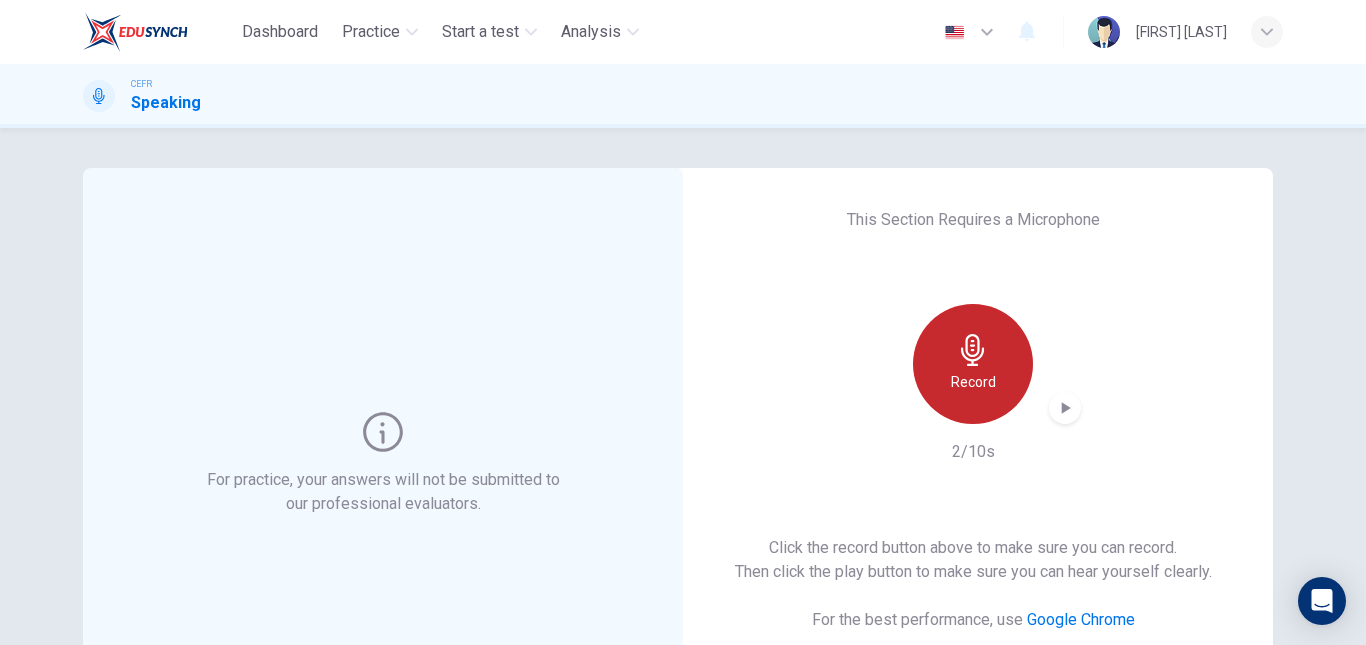 click on "Record" at bounding box center (973, 364) 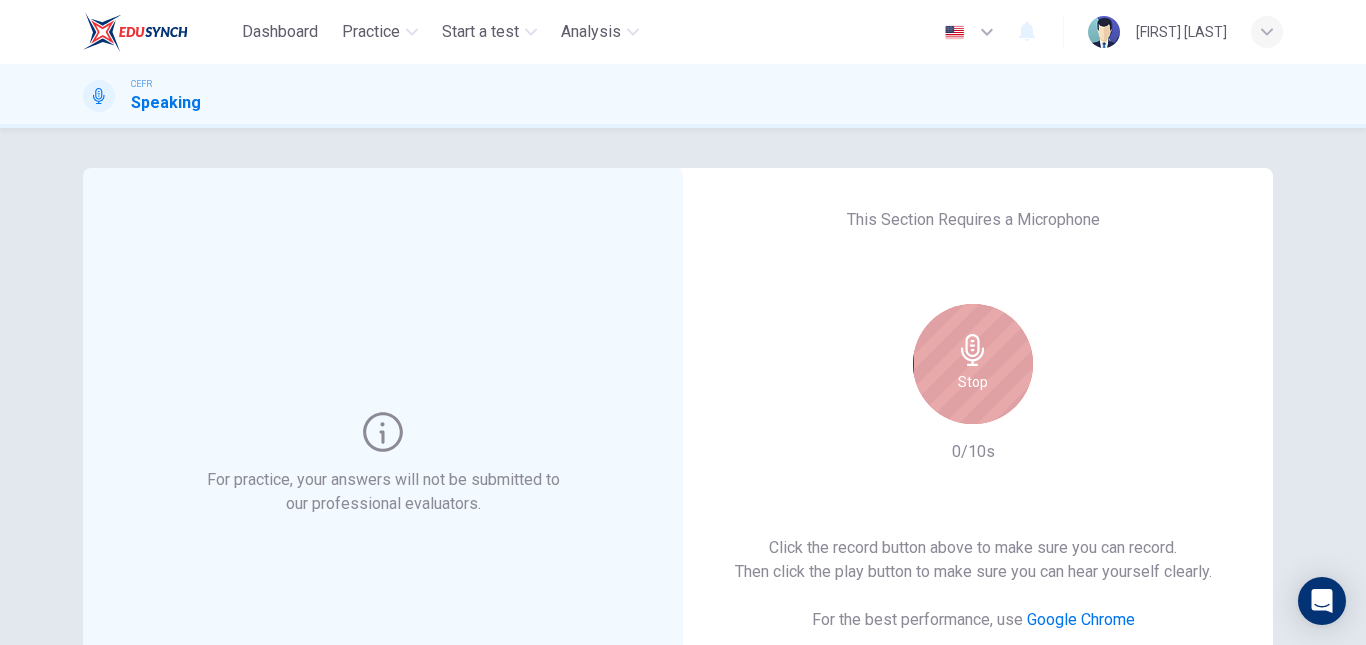 click on "Stop" at bounding box center [973, 364] 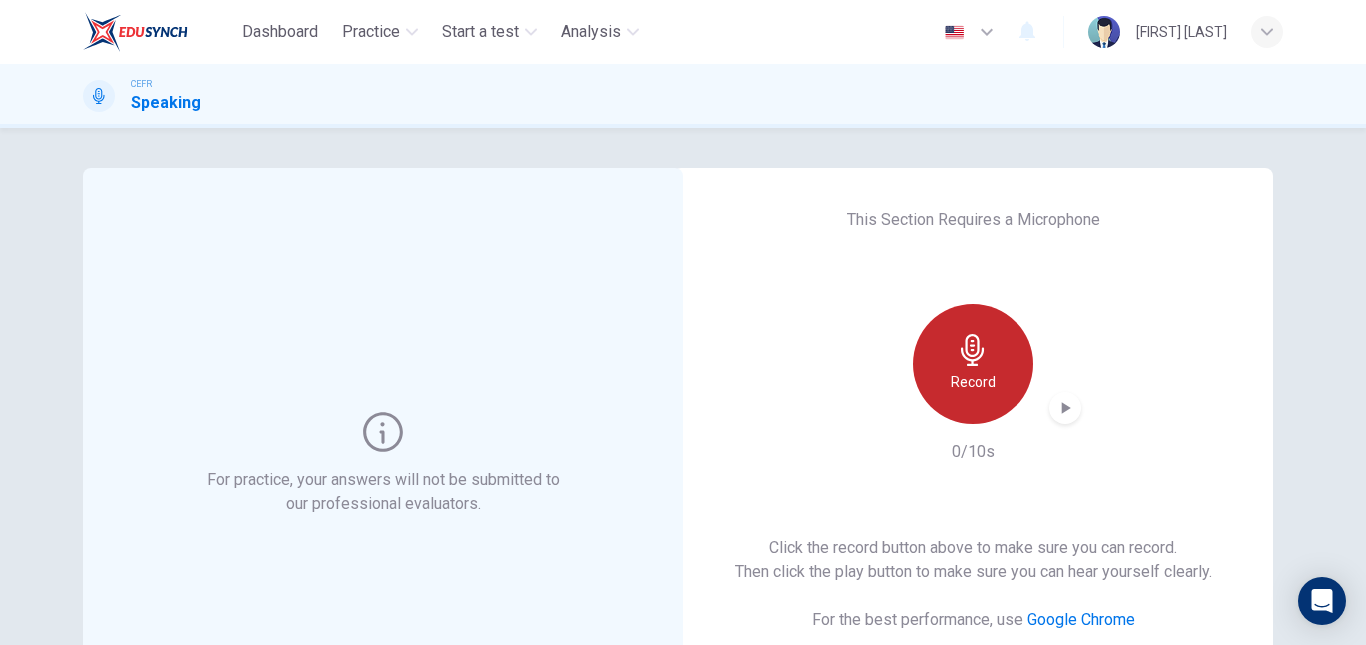 click at bounding box center [973, 350] 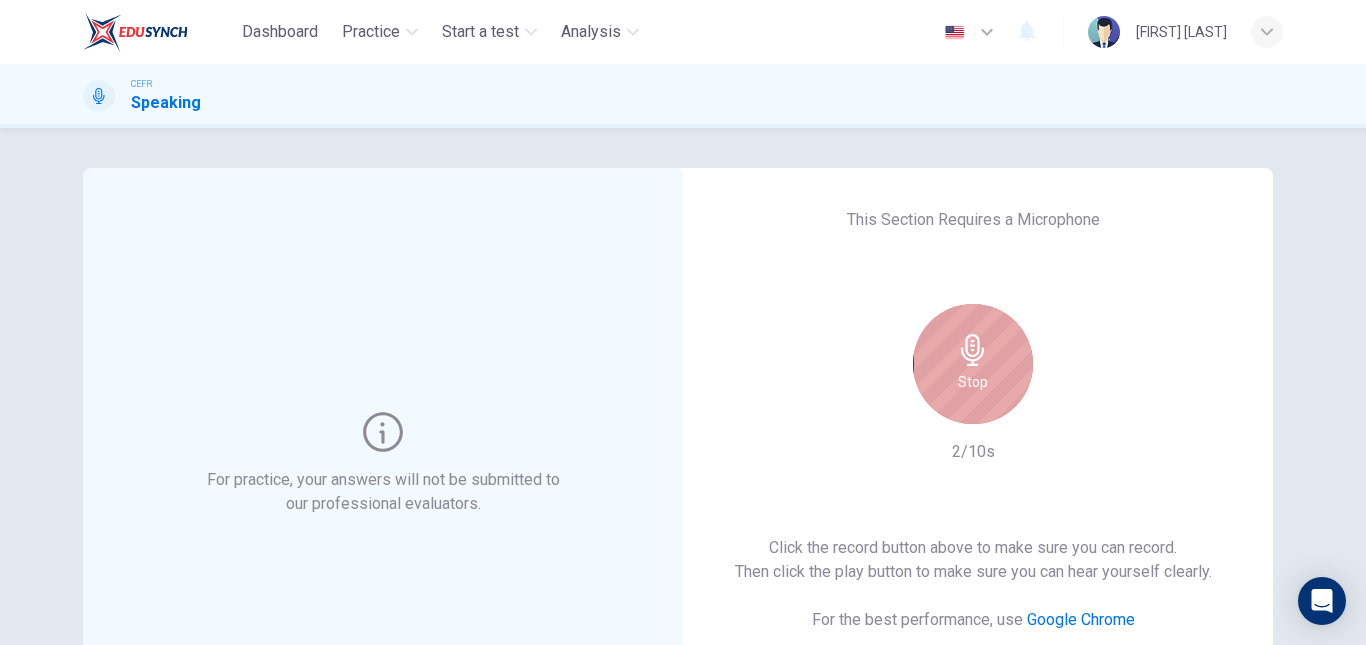 click on "Stop" at bounding box center (973, 364) 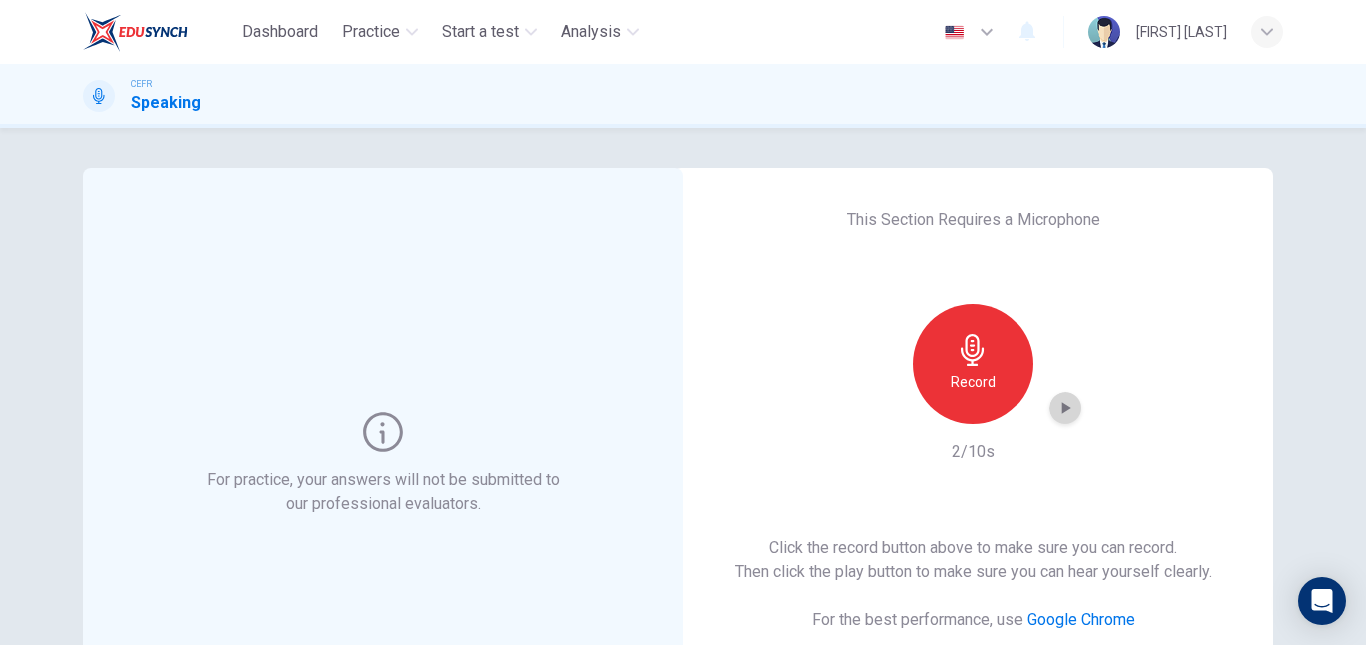 click at bounding box center (1065, 408) 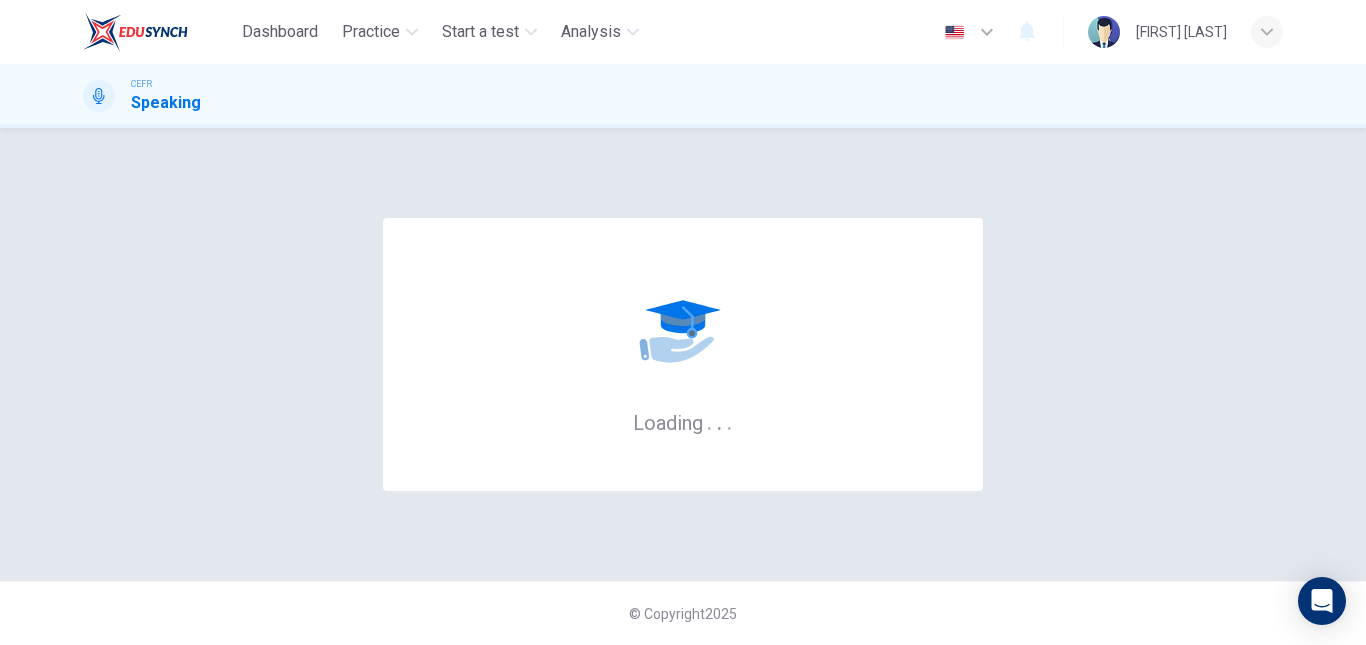 scroll, scrollTop: 0, scrollLeft: 0, axis: both 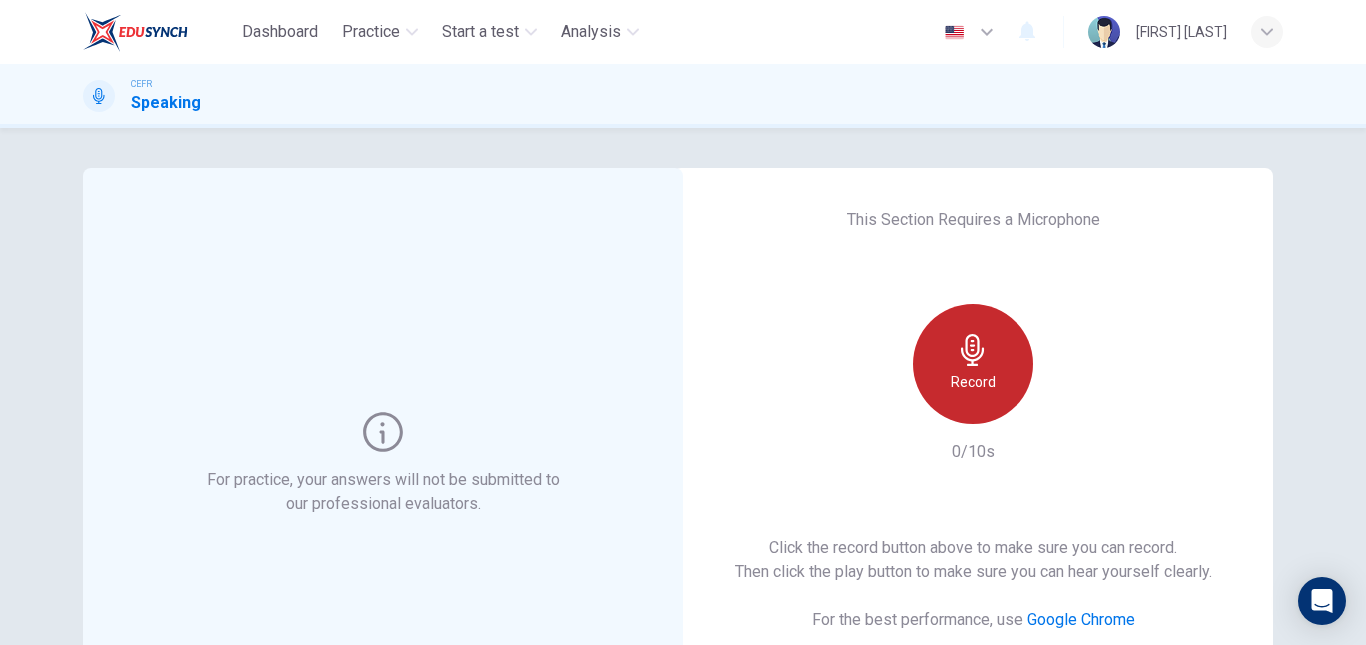 click on "Record" at bounding box center (973, 364) 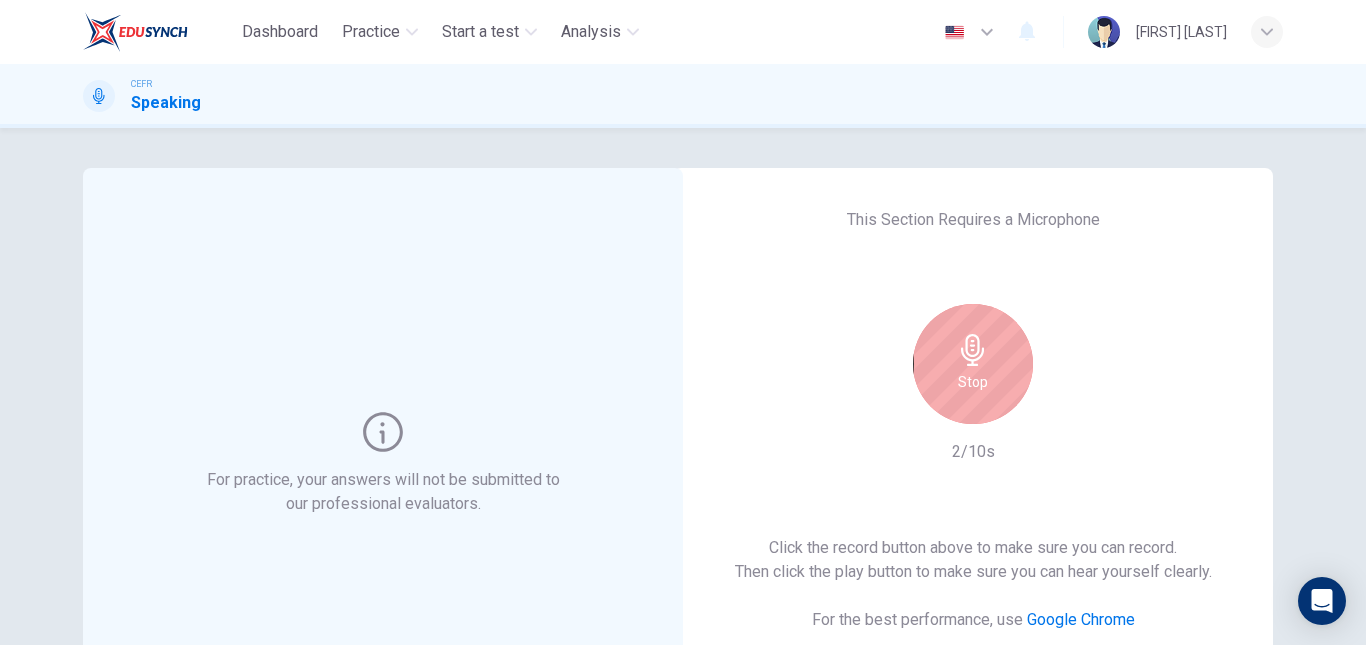 click on "Stop" at bounding box center [973, 364] 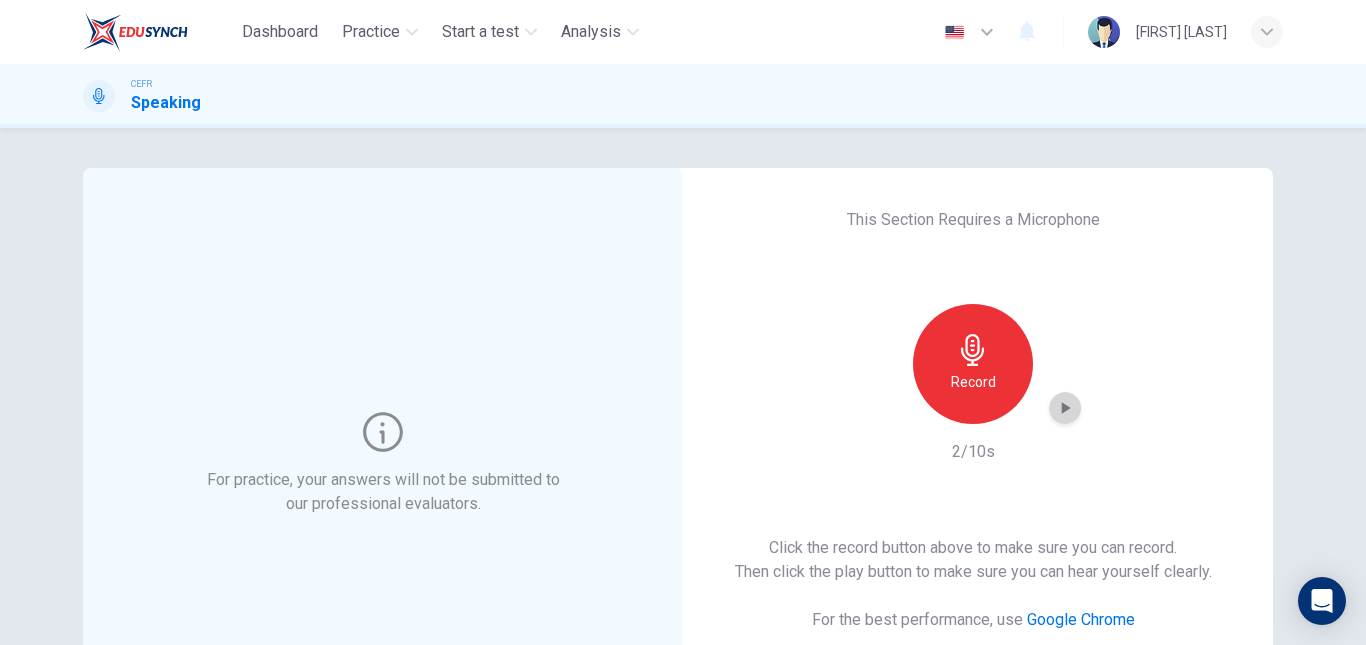 click at bounding box center (1065, 408) 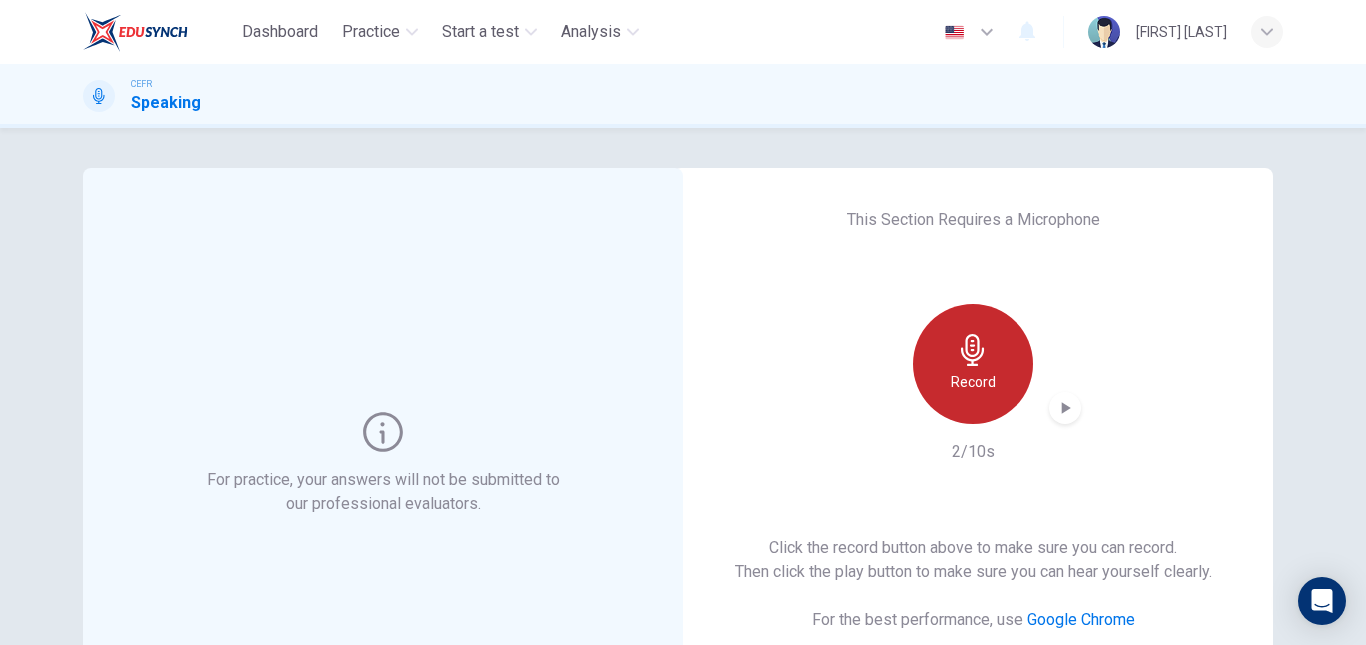 click at bounding box center (972, 350) 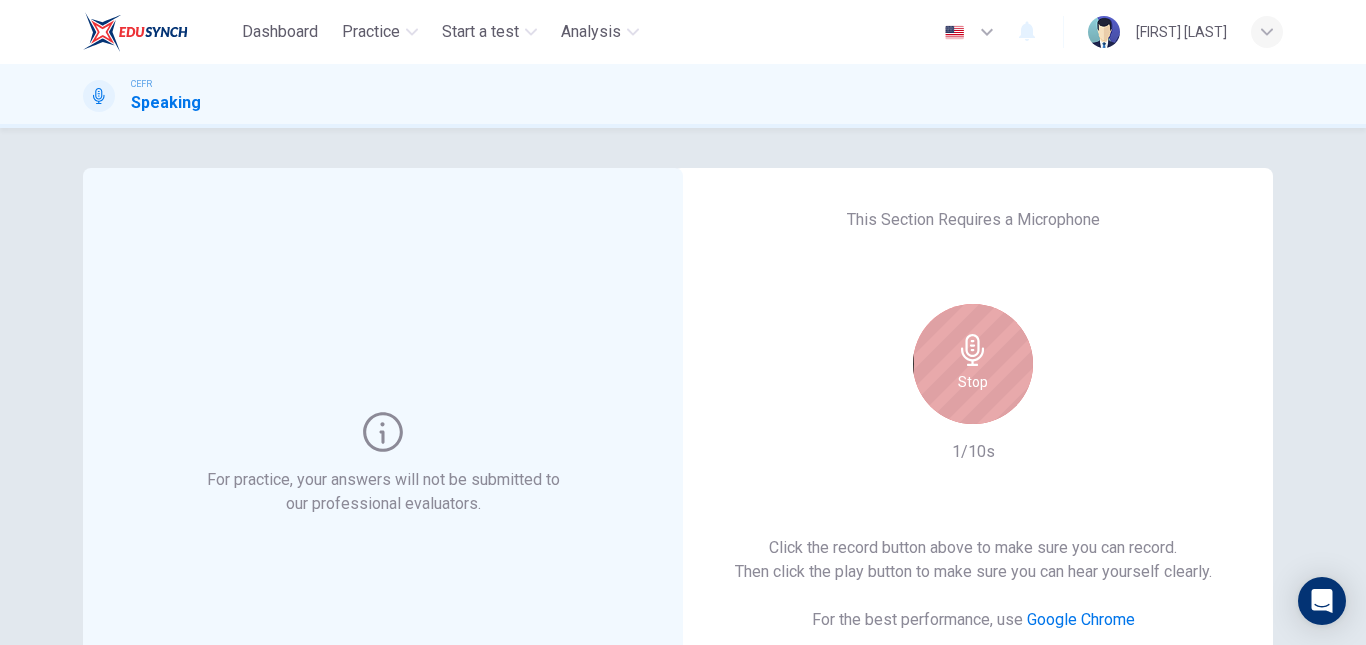 click at bounding box center (972, 350) 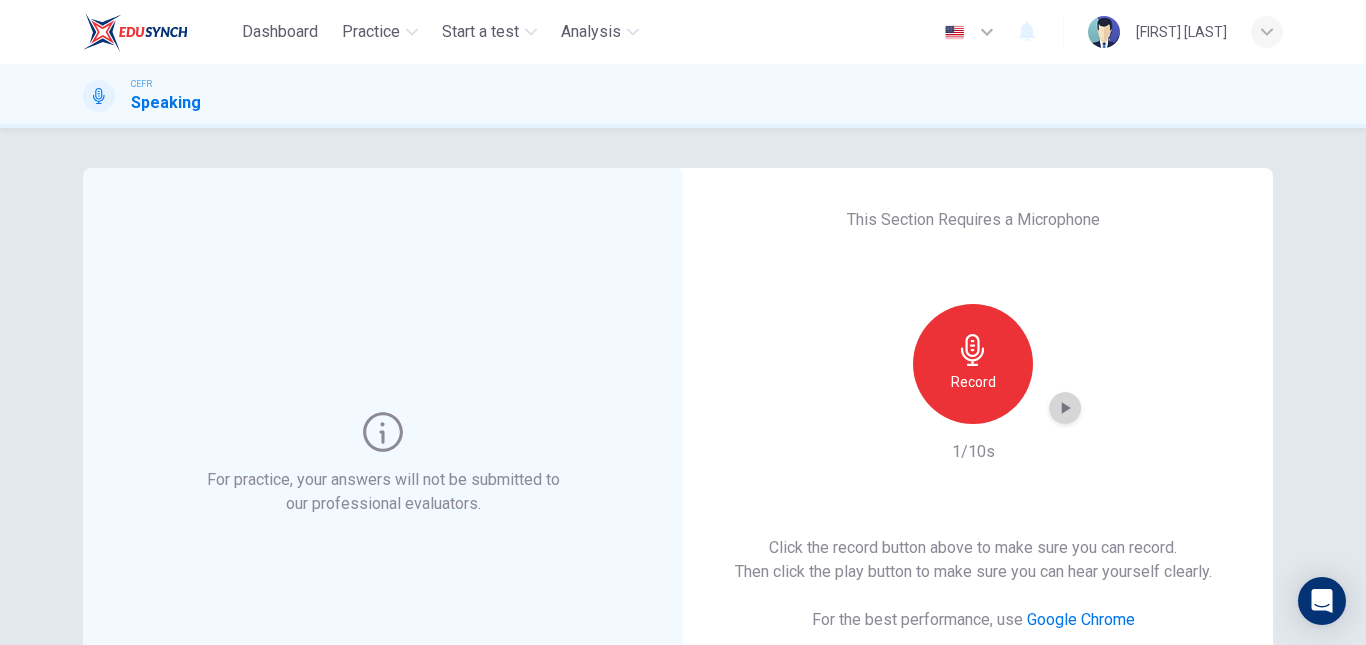click at bounding box center [1066, 408] 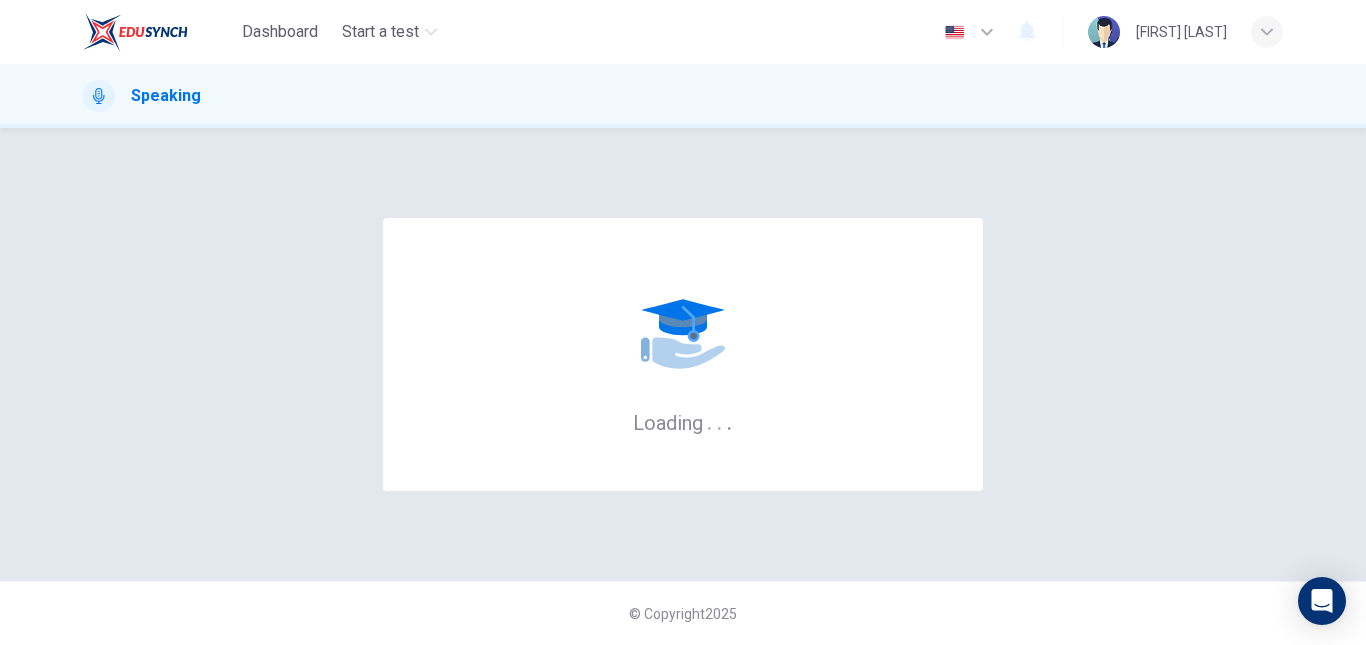scroll, scrollTop: 0, scrollLeft: 0, axis: both 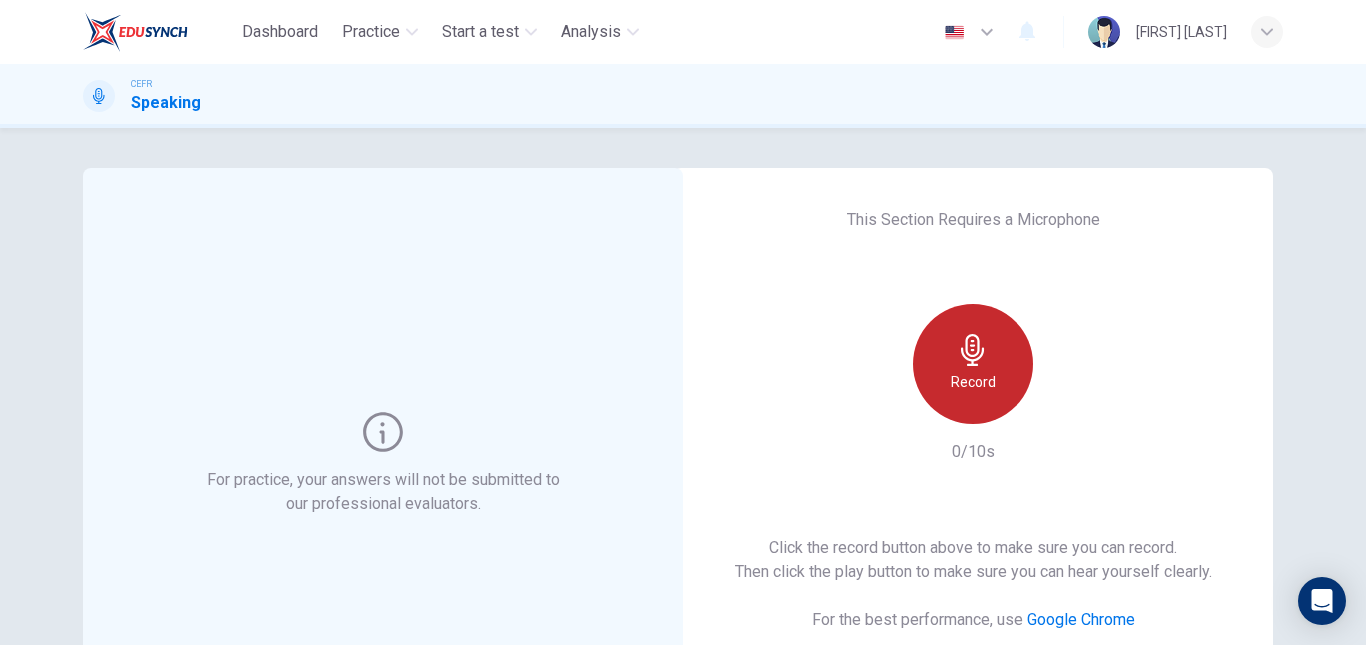 click on "Record" at bounding box center [973, 382] 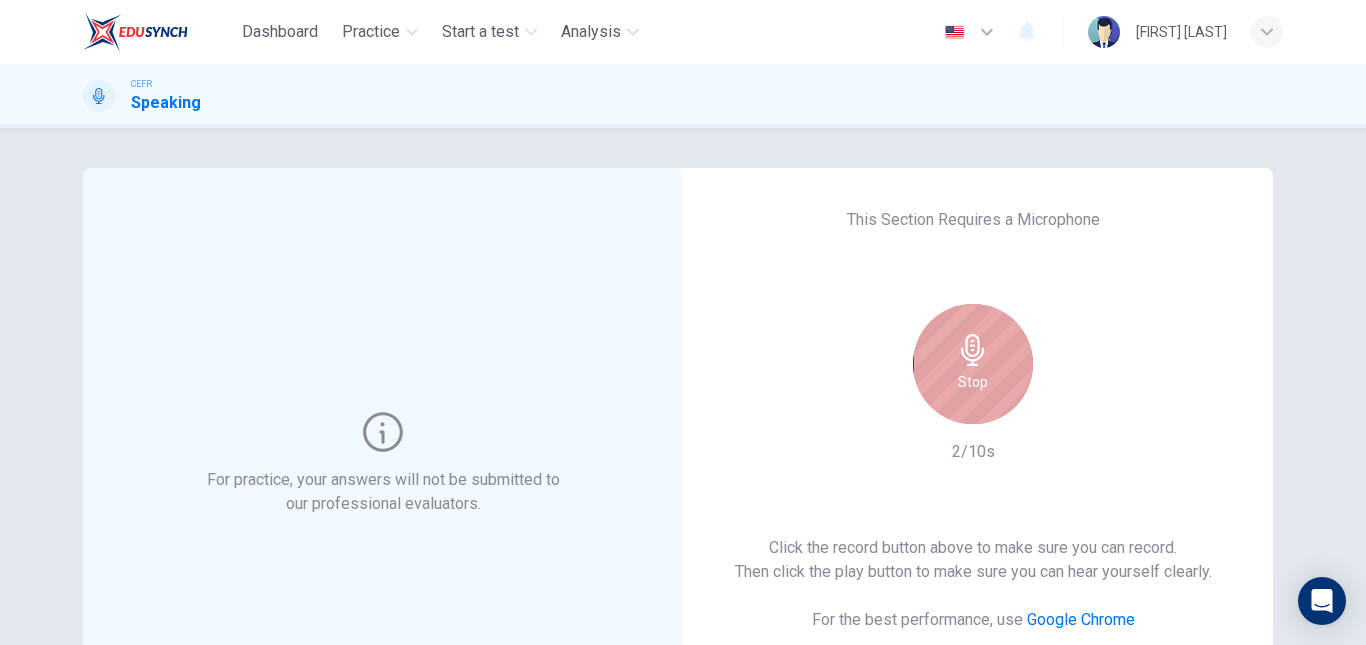 click at bounding box center [973, 350] 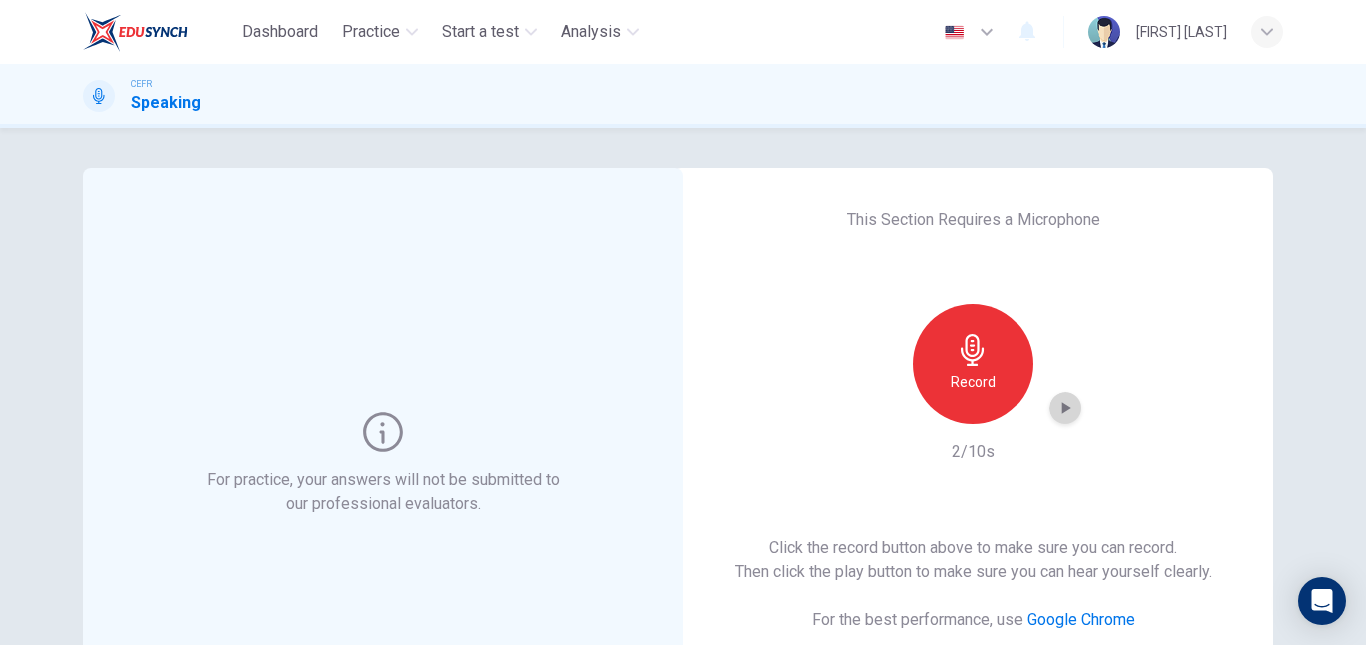 click at bounding box center [1066, 408] 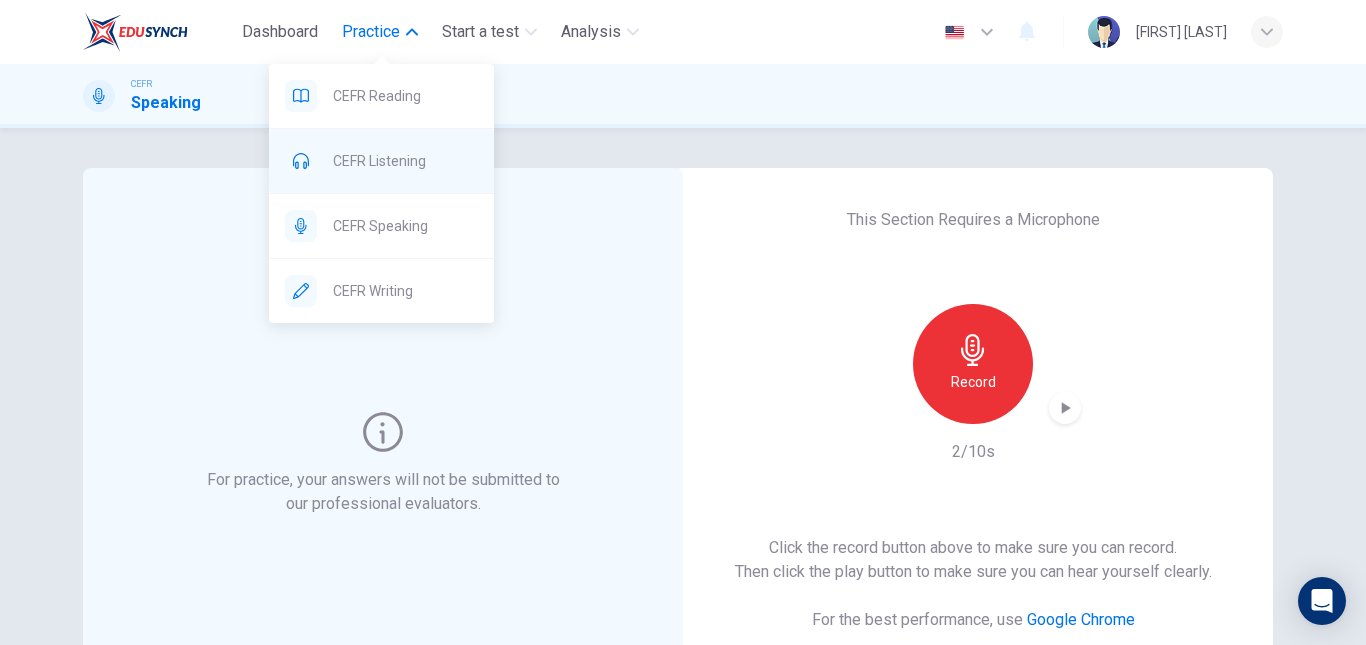 click on "CEFR Listening" at bounding box center [381, 96] 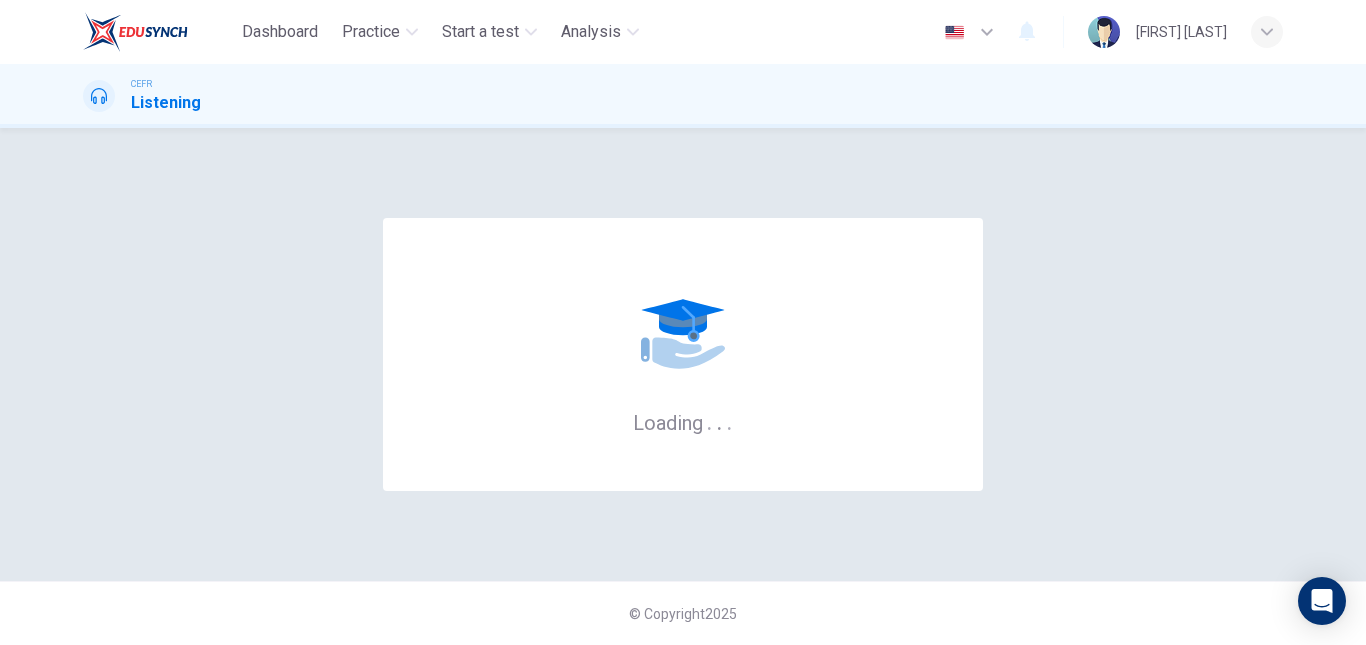 scroll, scrollTop: 0, scrollLeft: 0, axis: both 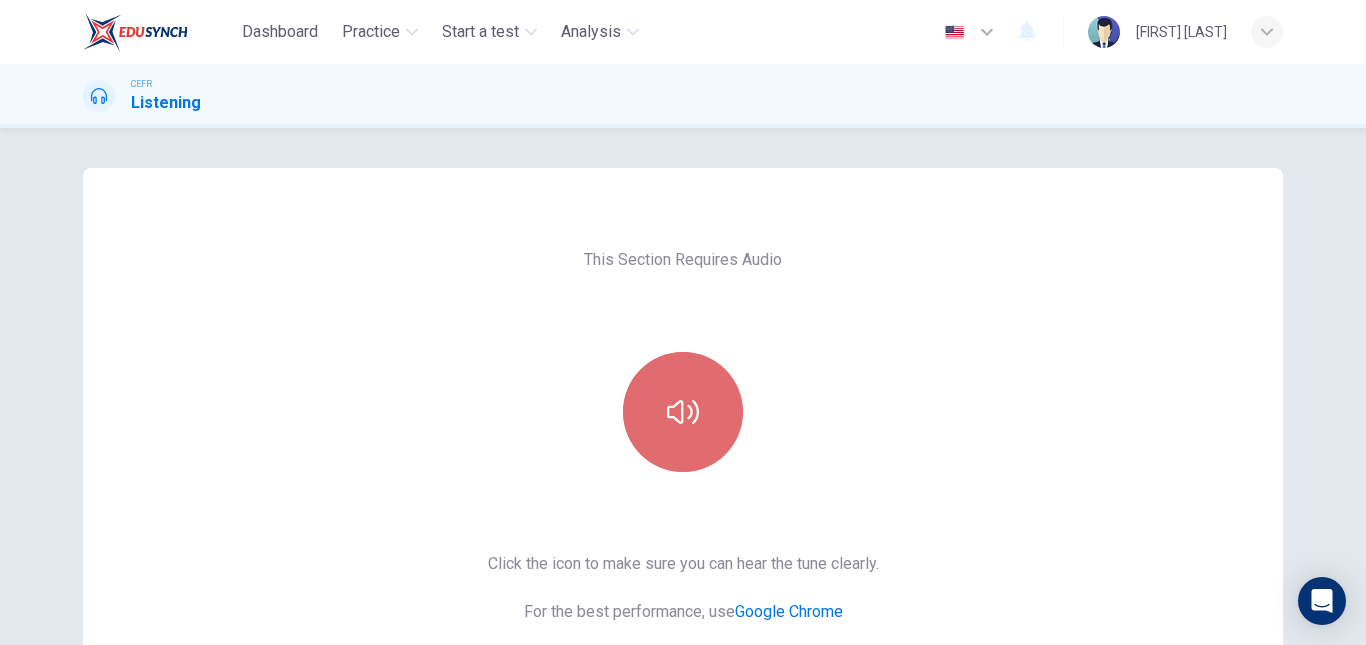 click at bounding box center (683, 412) 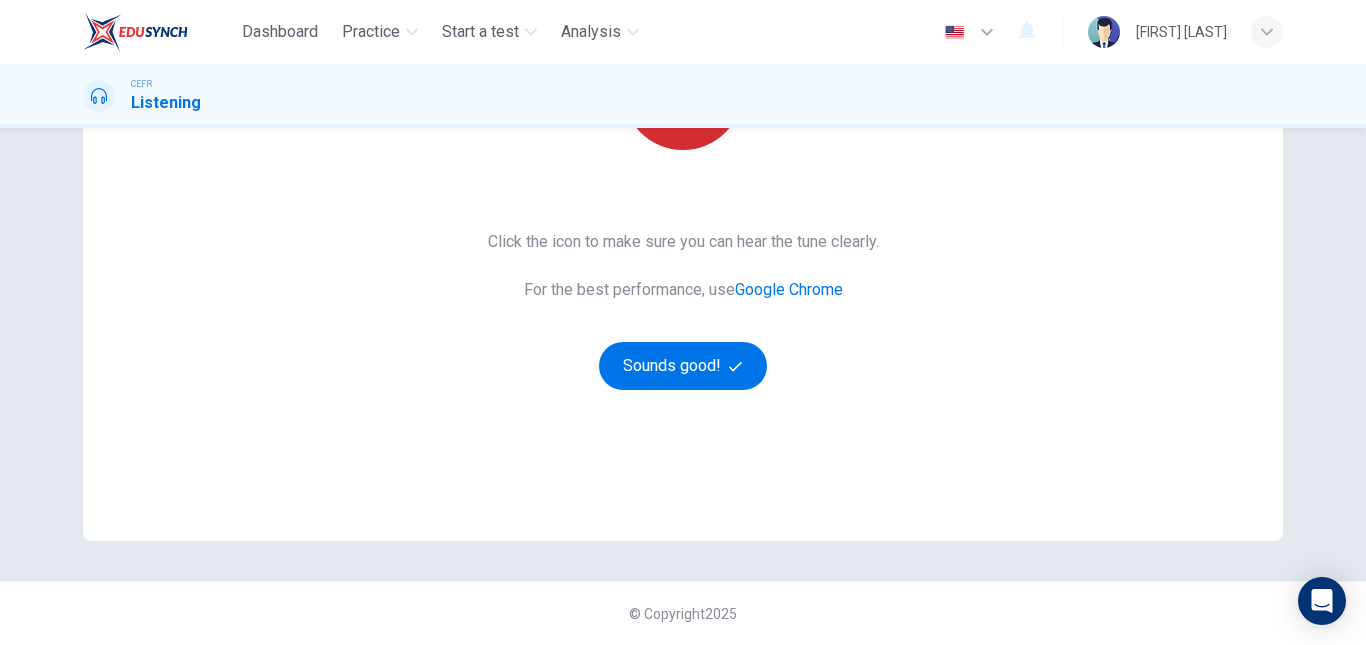 scroll, scrollTop: 322, scrollLeft: 0, axis: vertical 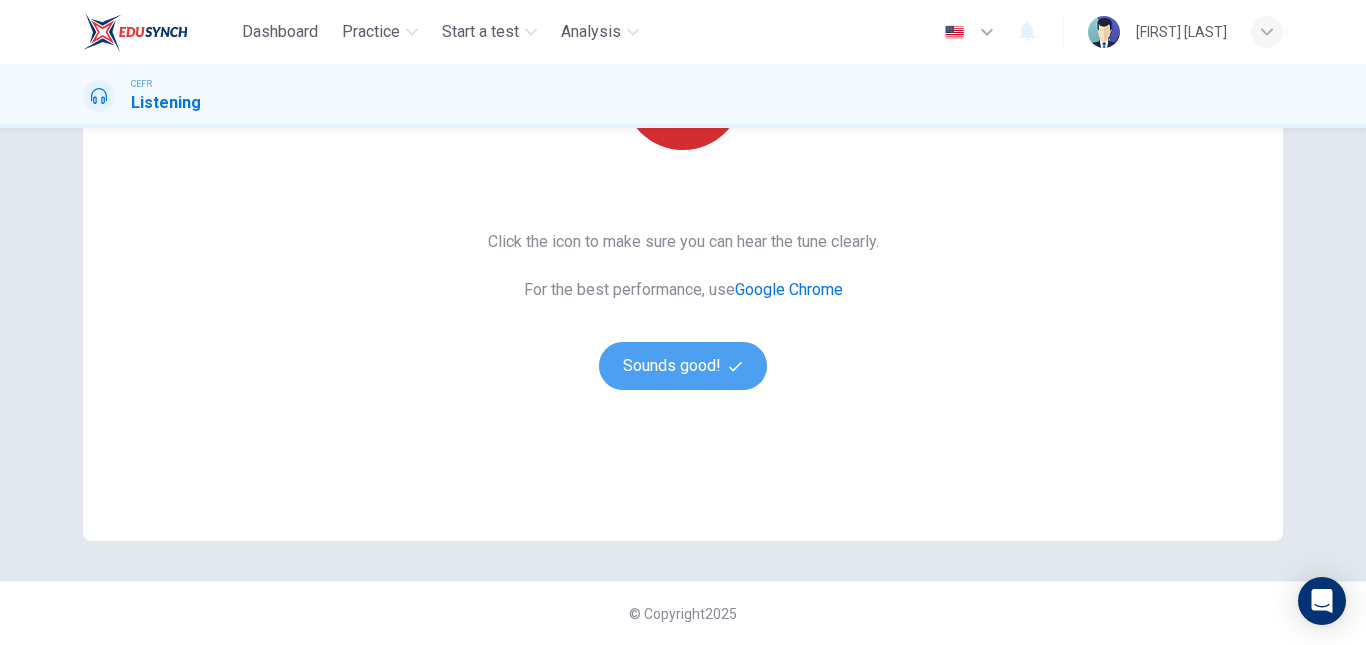 click on "Sounds good!" at bounding box center (683, 366) 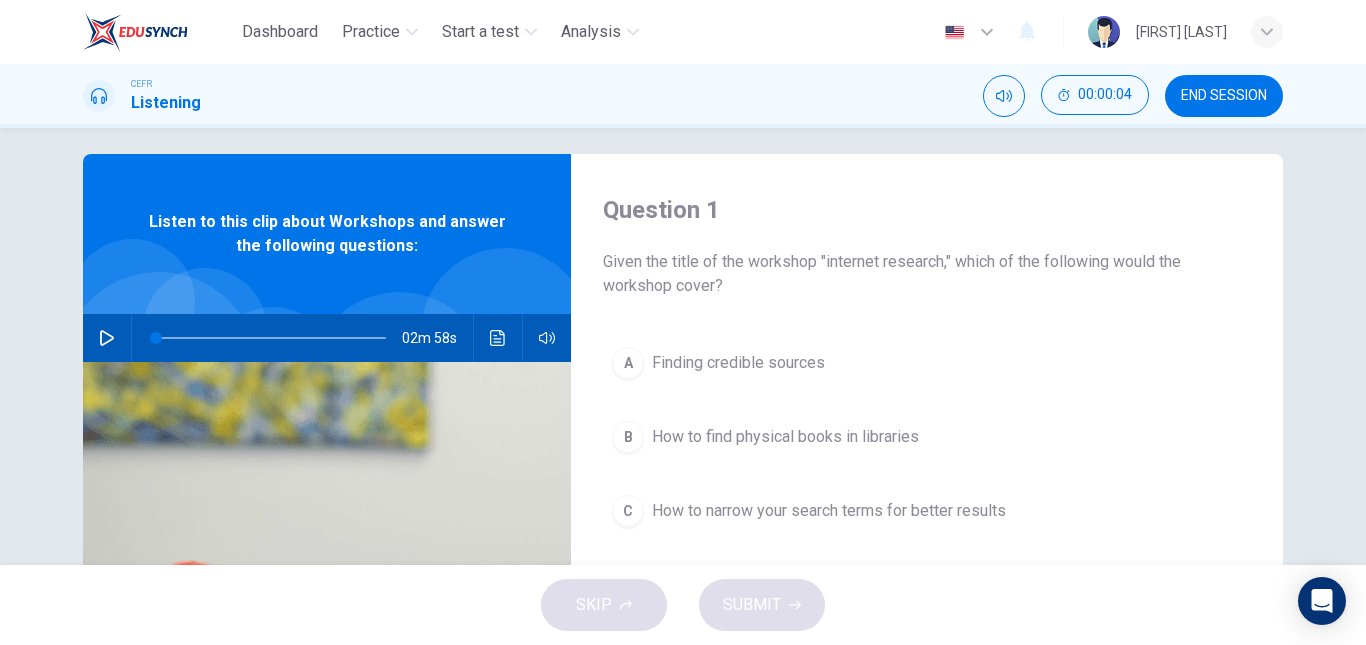 scroll, scrollTop: 6, scrollLeft: 0, axis: vertical 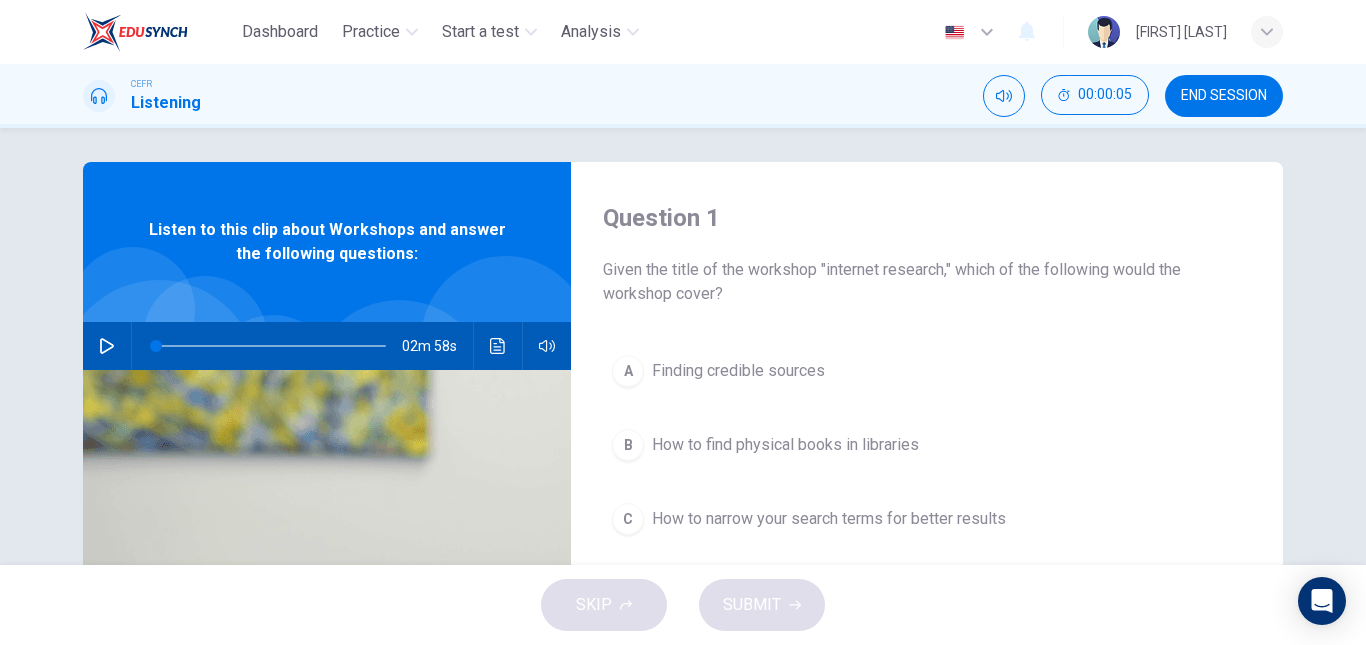 click at bounding box center (107, 346) 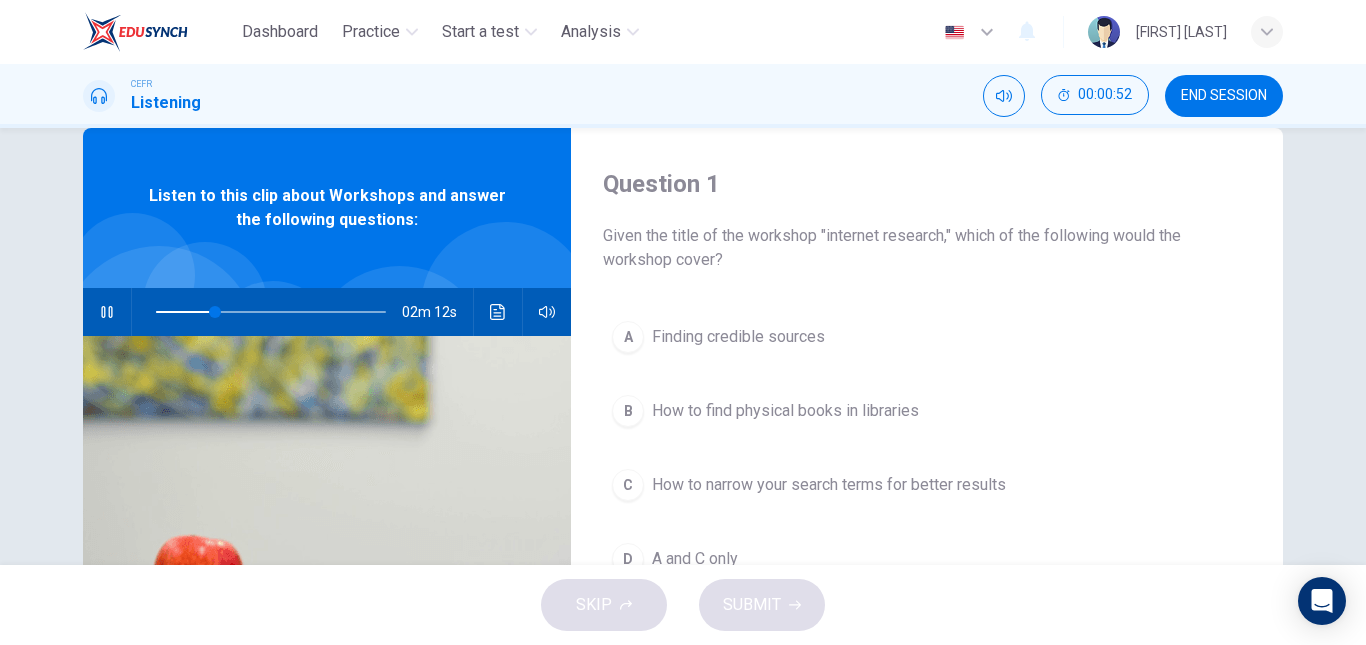 scroll, scrollTop: 84, scrollLeft: 0, axis: vertical 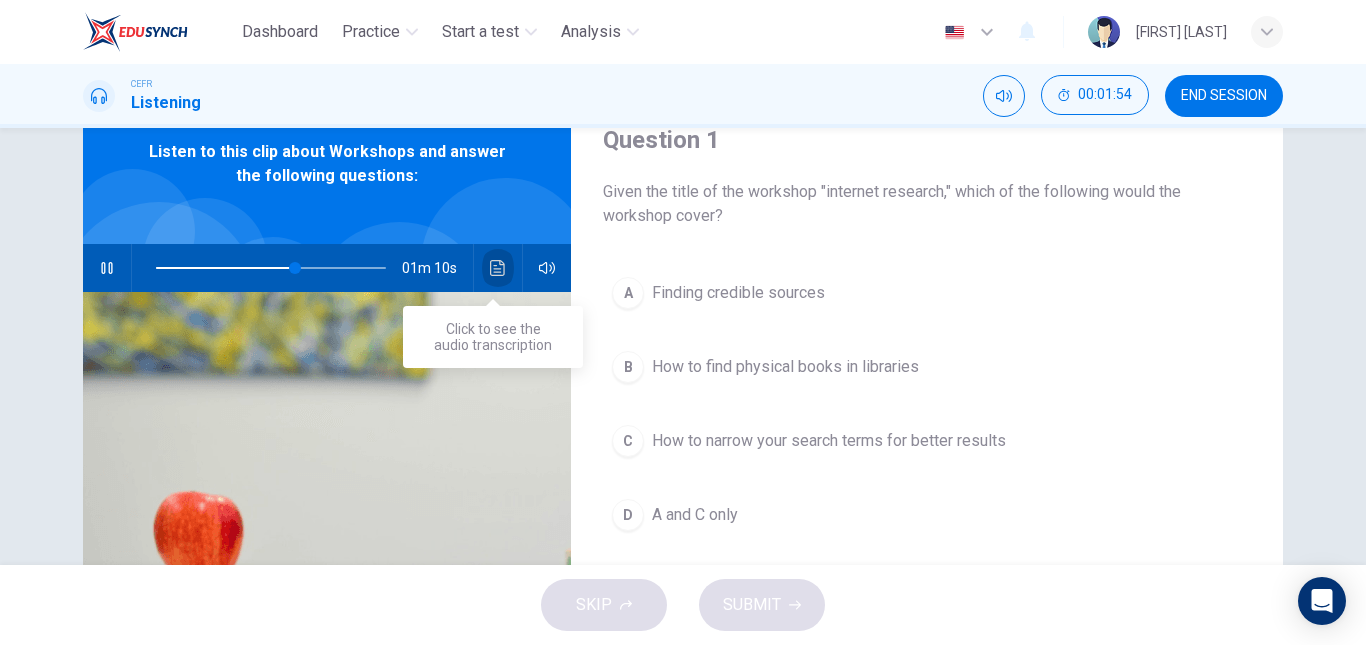 click at bounding box center (498, 268) 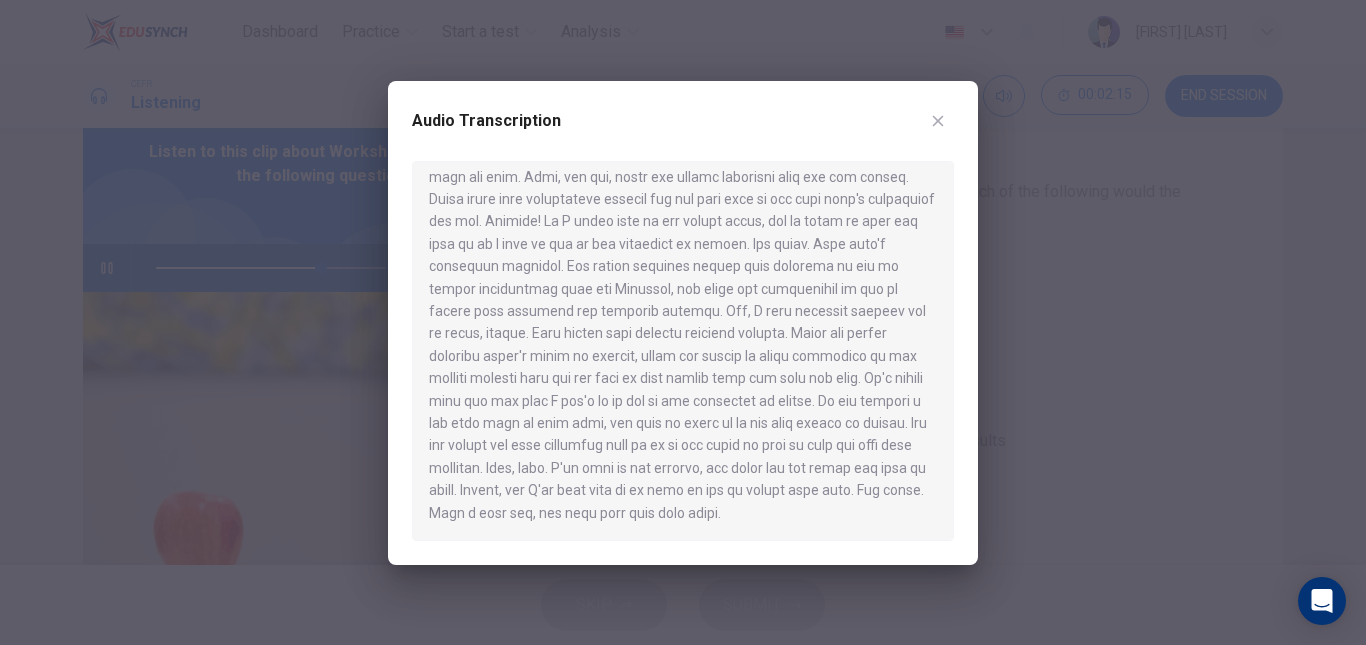 scroll, scrollTop: 504, scrollLeft: 0, axis: vertical 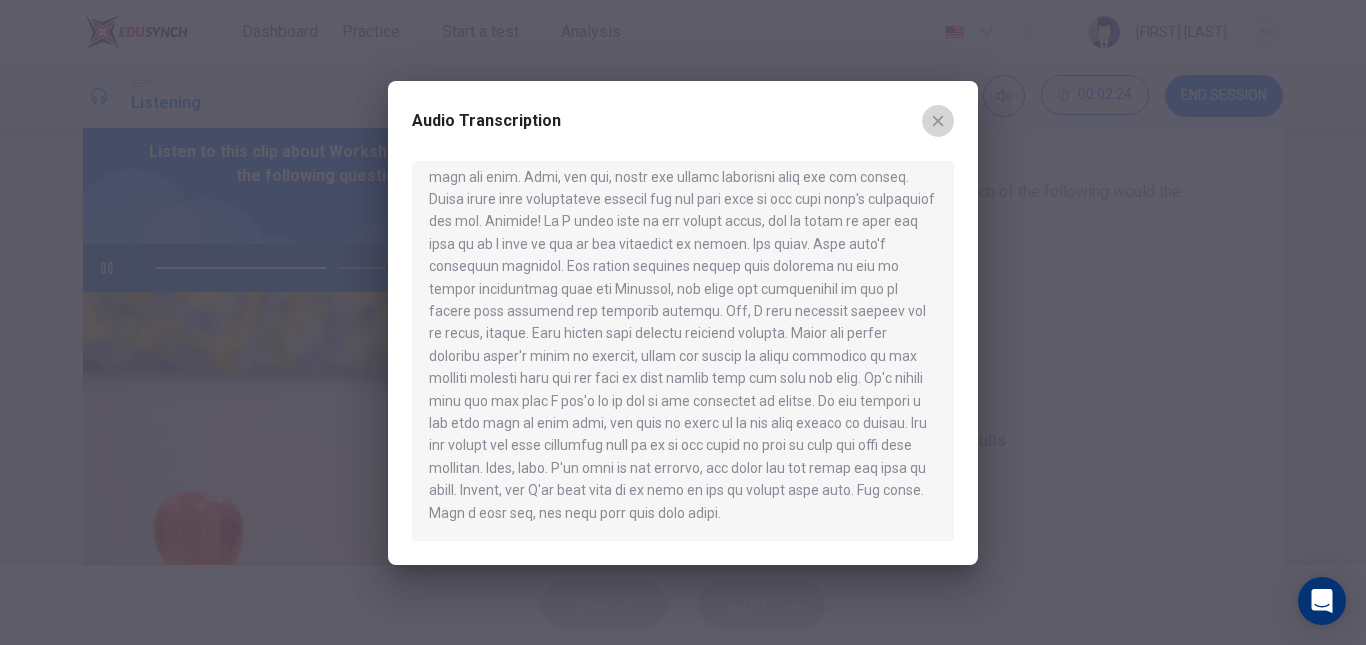 click at bounding box center [938, 120] 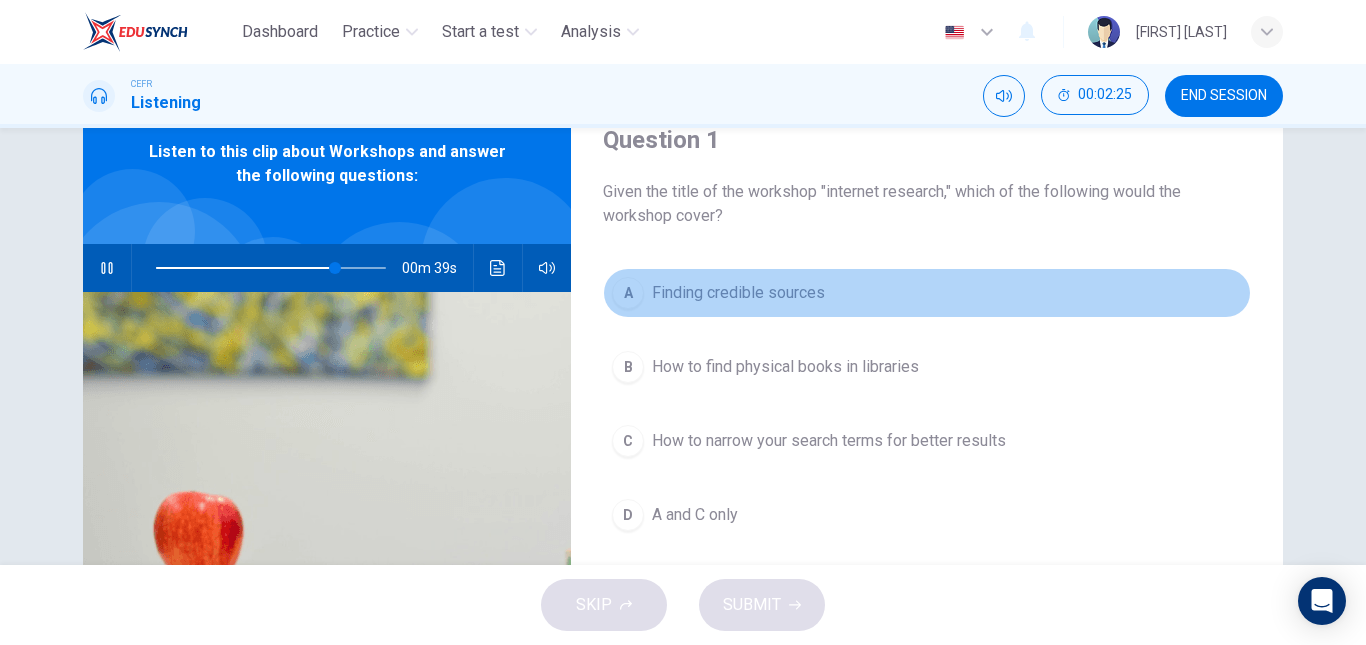 click on "Finding credible sources" at bounding box center [738, 293] 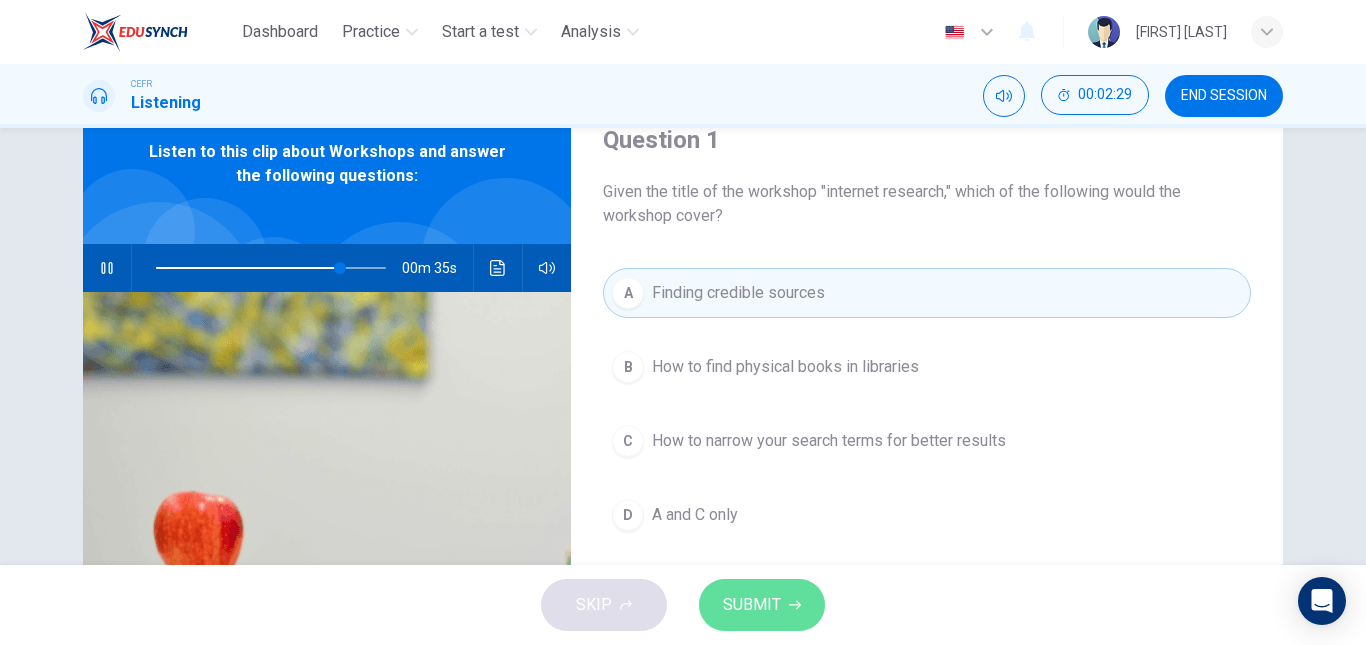 click on "SUBMIT" at bounding box center (752, 605) 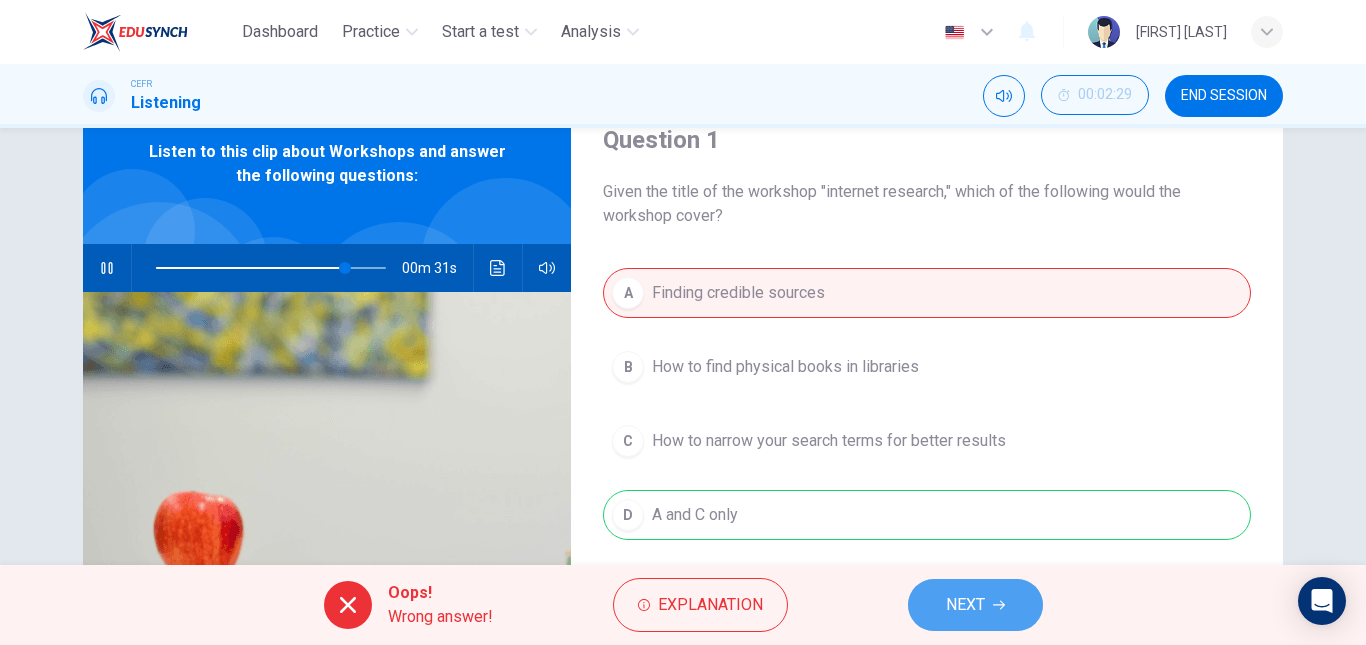 click on "NEXT" at bounding box center (965, 605) 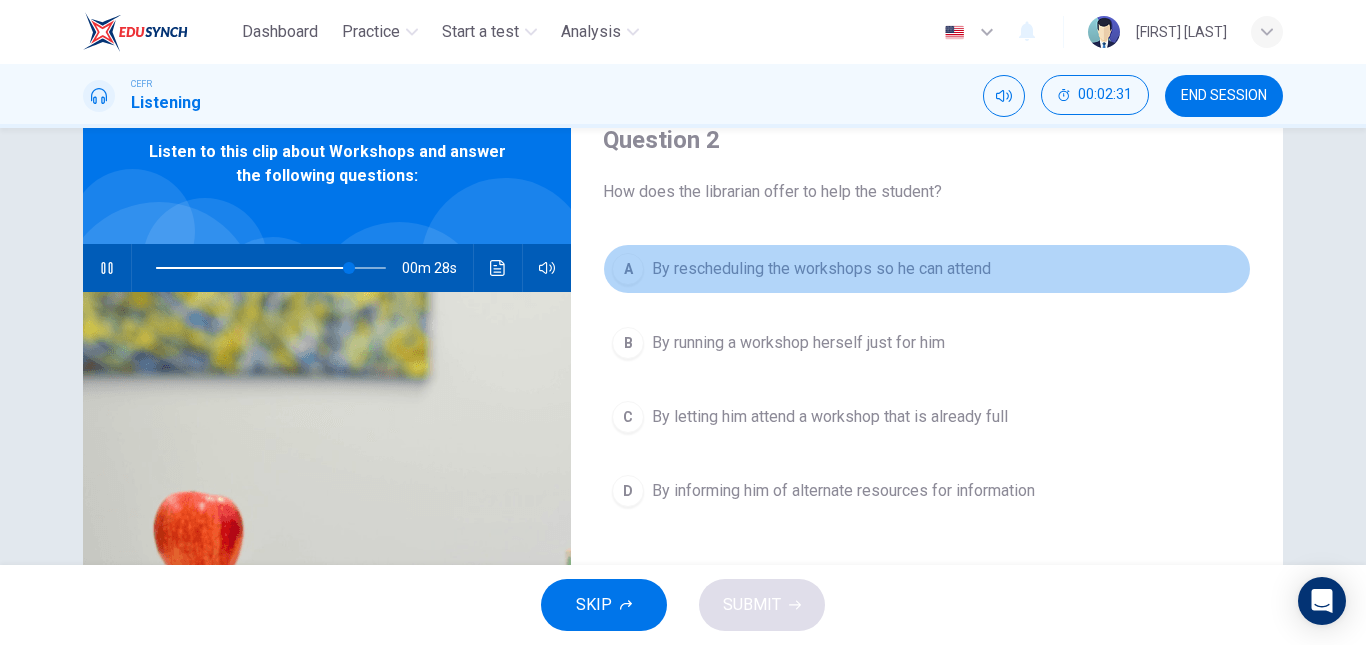 click on "A By rescheduling the workshops so he can attend" at bounding box center (927, 269) 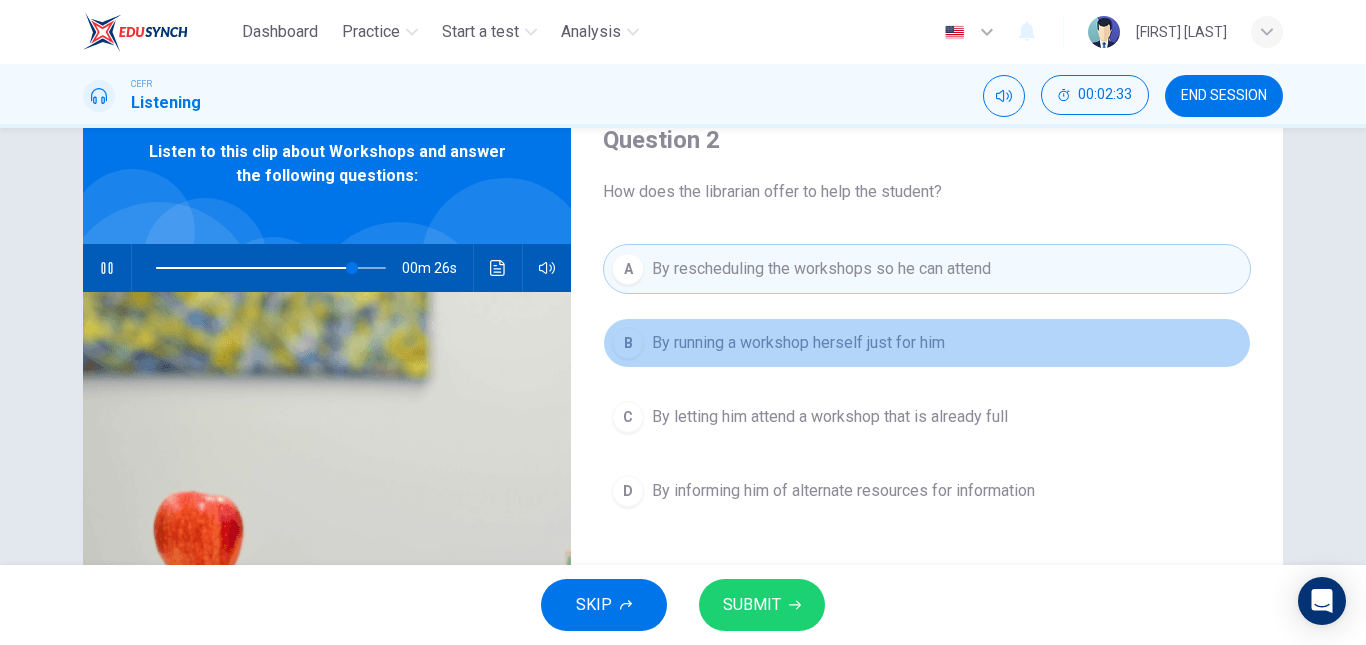 click on "By running a workshop herself just for him" at bounding box center [798, 343] 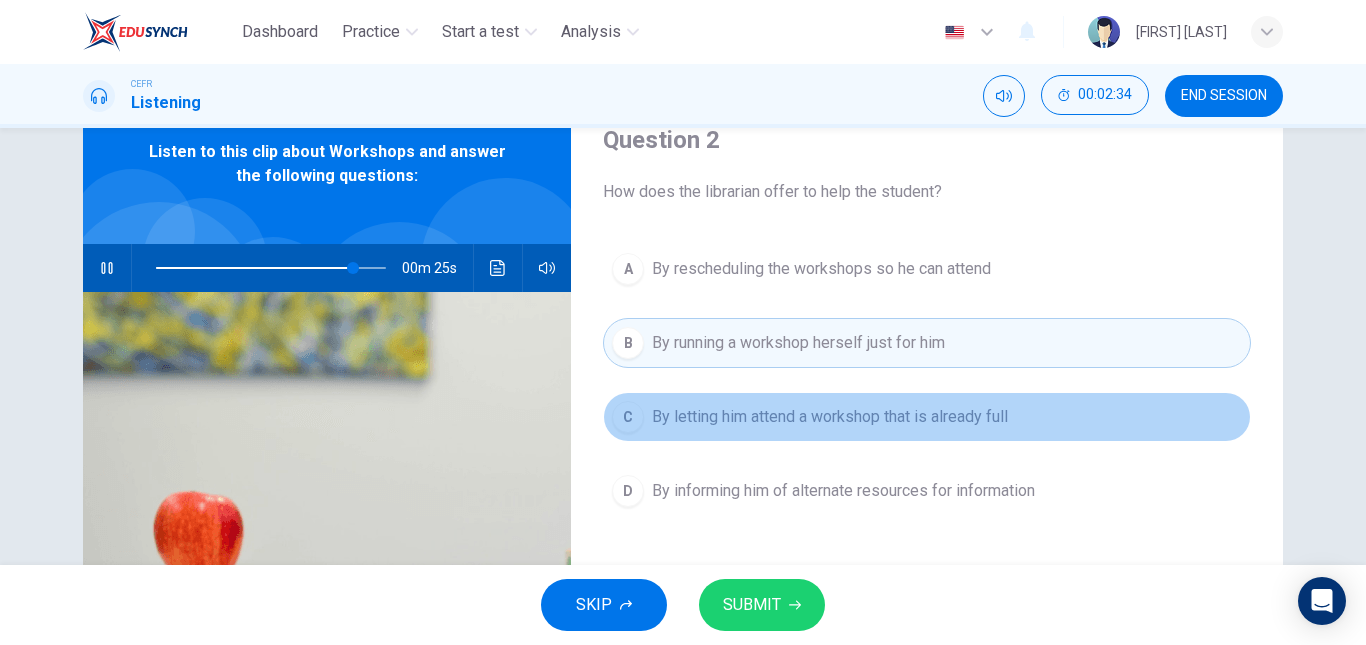 click on "C By letting him attend a workshop that is already full" at bounding box center [927, 417] 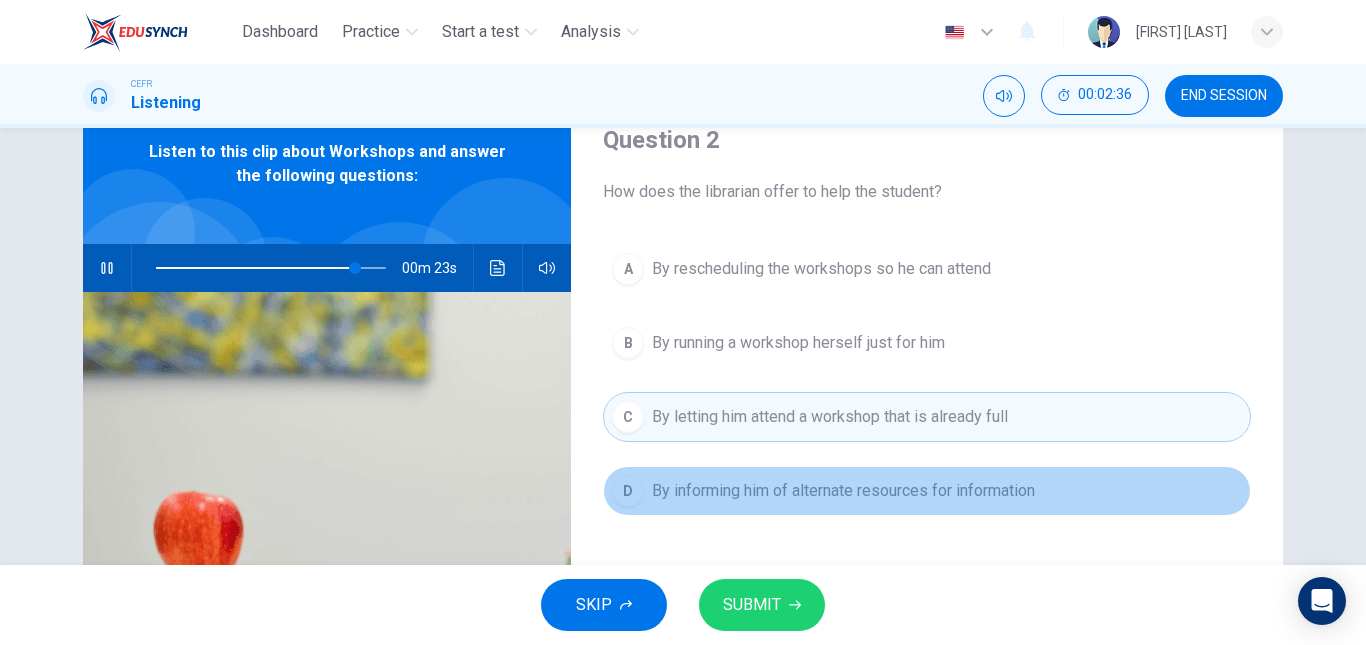 click on "By informing him of alternate resources for information" at bounding box center (821, 269) 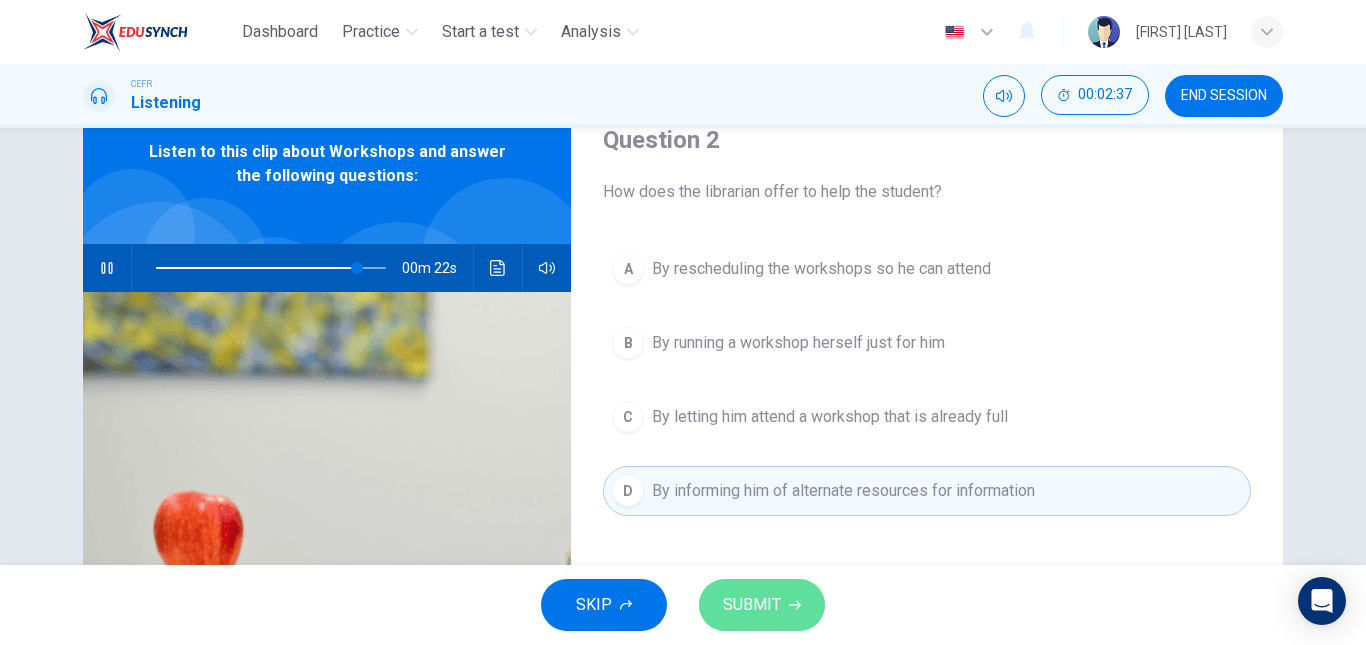 click on "SUBMIT" at bounding box center [752, 605] 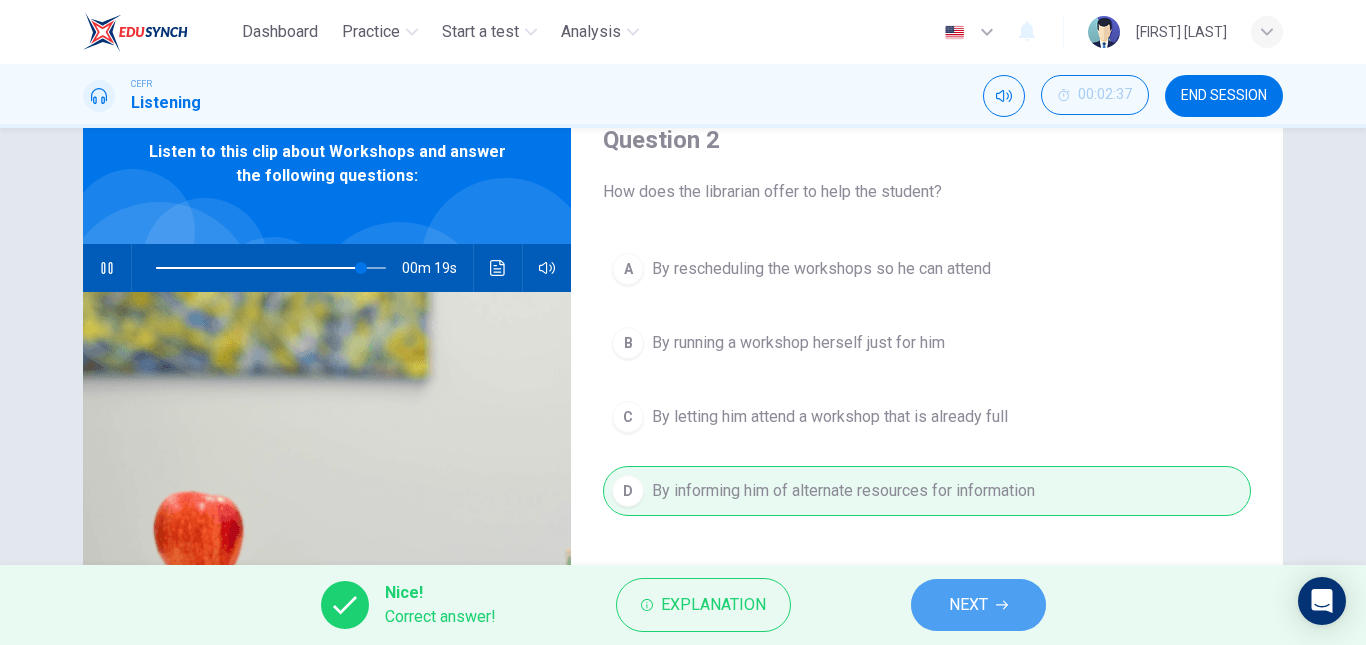 click on "NEXT" at bounding box center (978, 605) 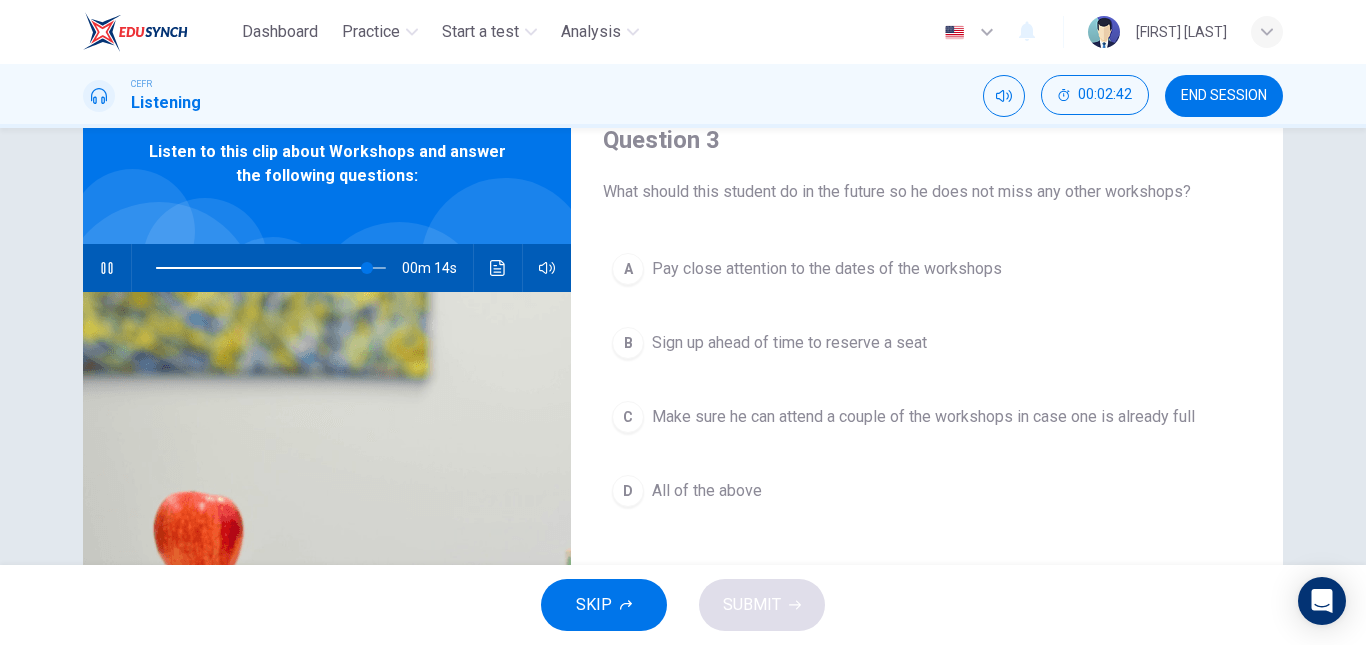 click on "Sign up ahead of time to reserve a seat" at bounding box center (827, 269) 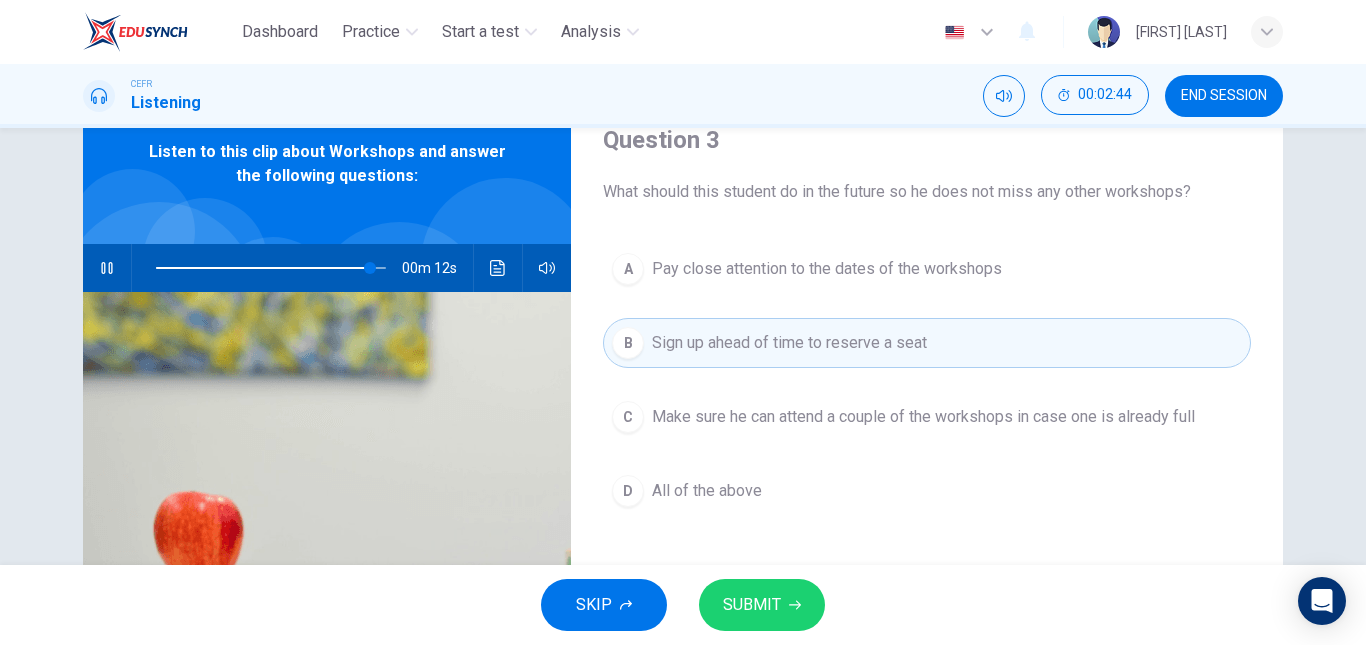 click at bounding box center (795, 605) 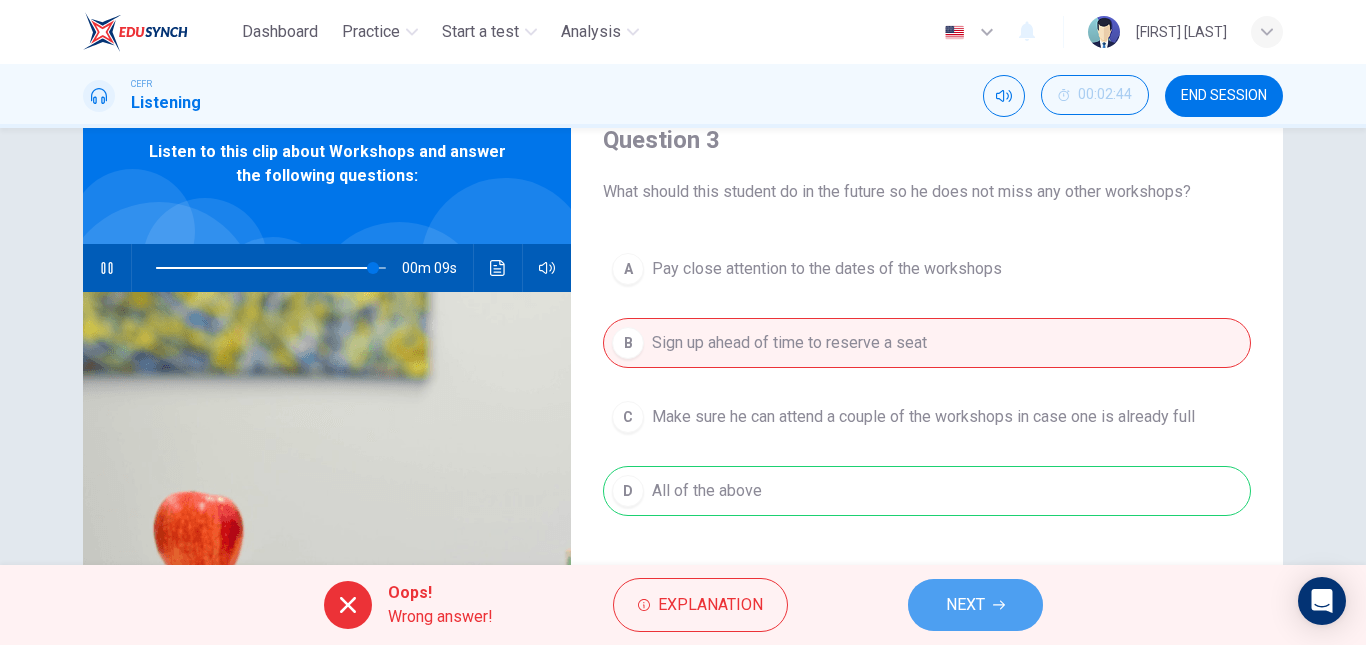 click on "NEXT" at bounding box center [975, 605] 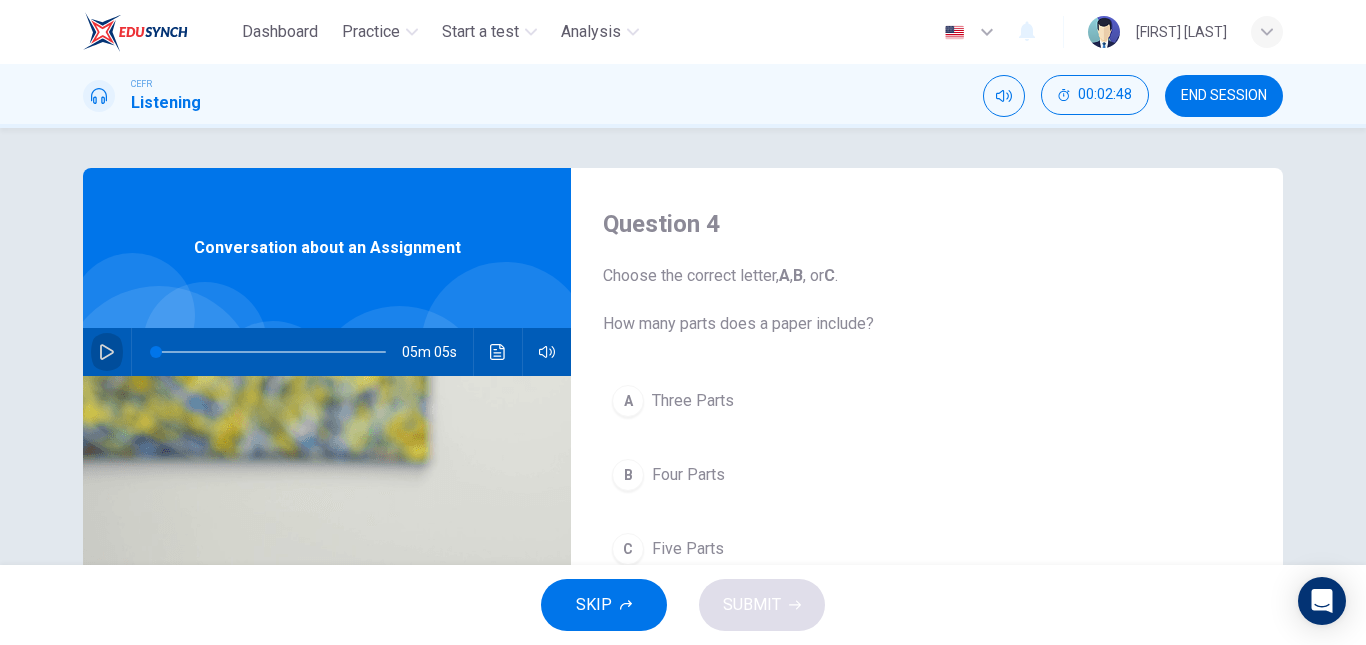 click at bounding box center (107, 352) 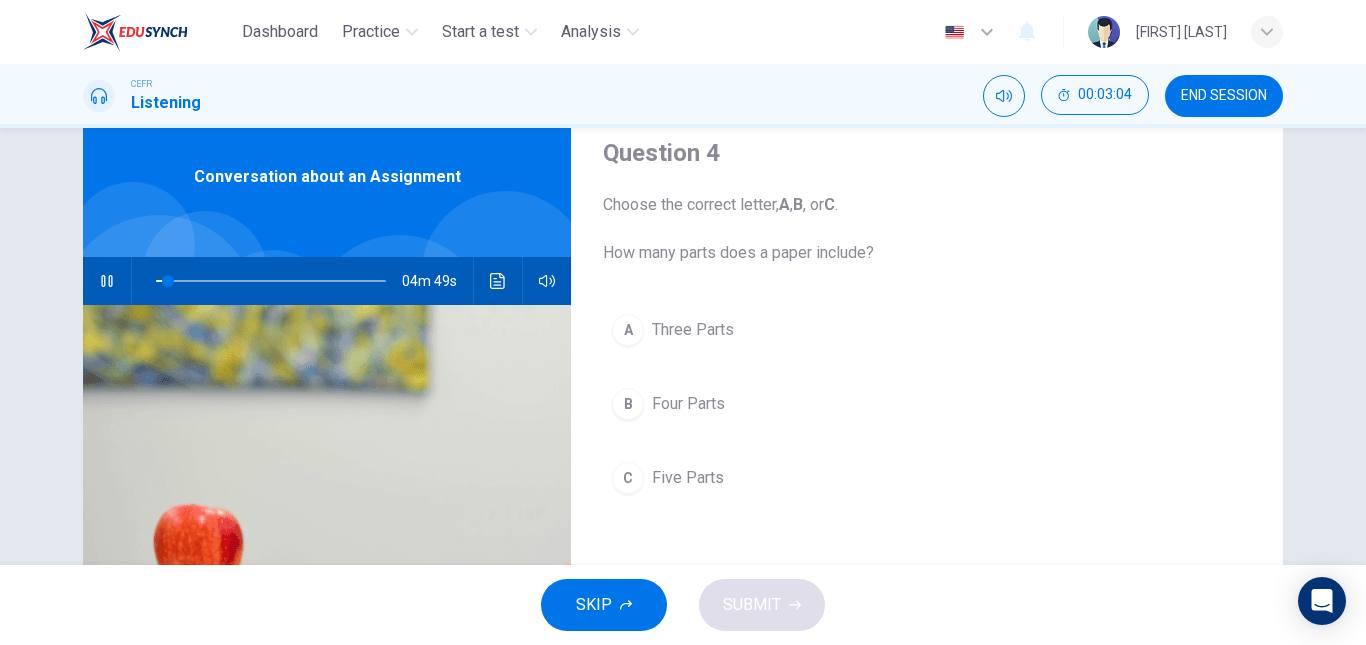 scroll, scrollTop: 54, scrollLeft: 0, axis: vertical 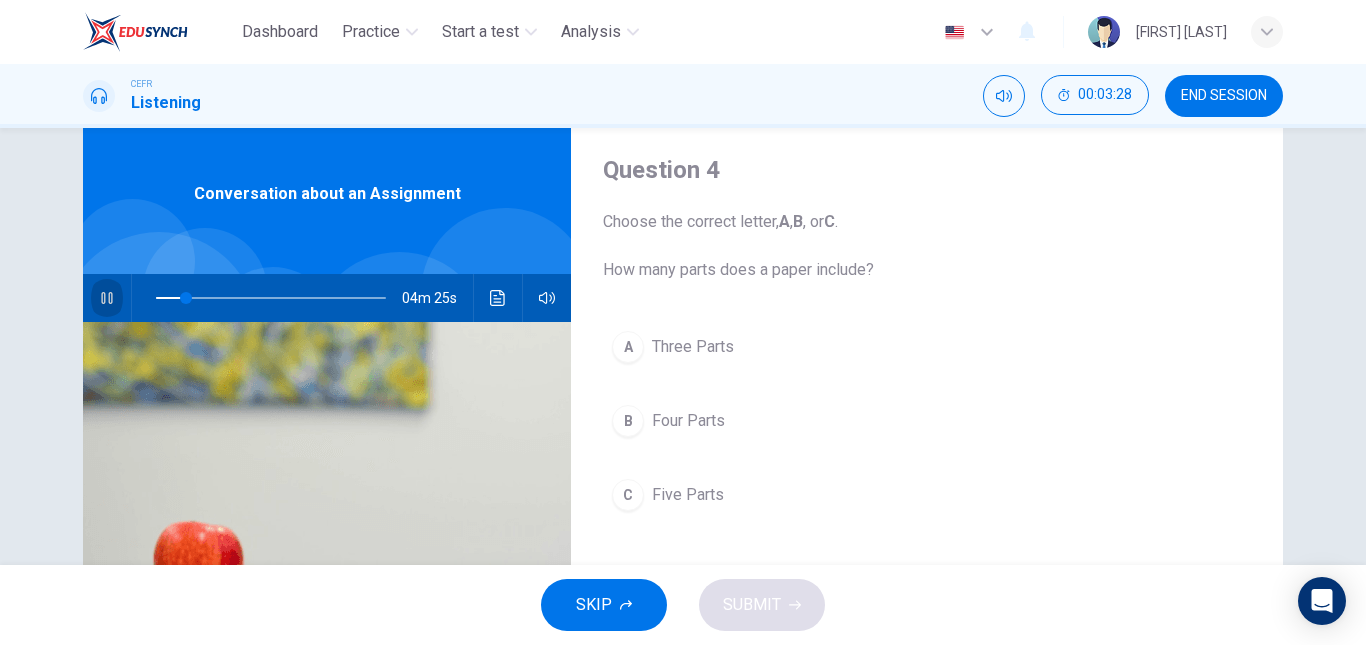 click at bounding box center [107, 298] 